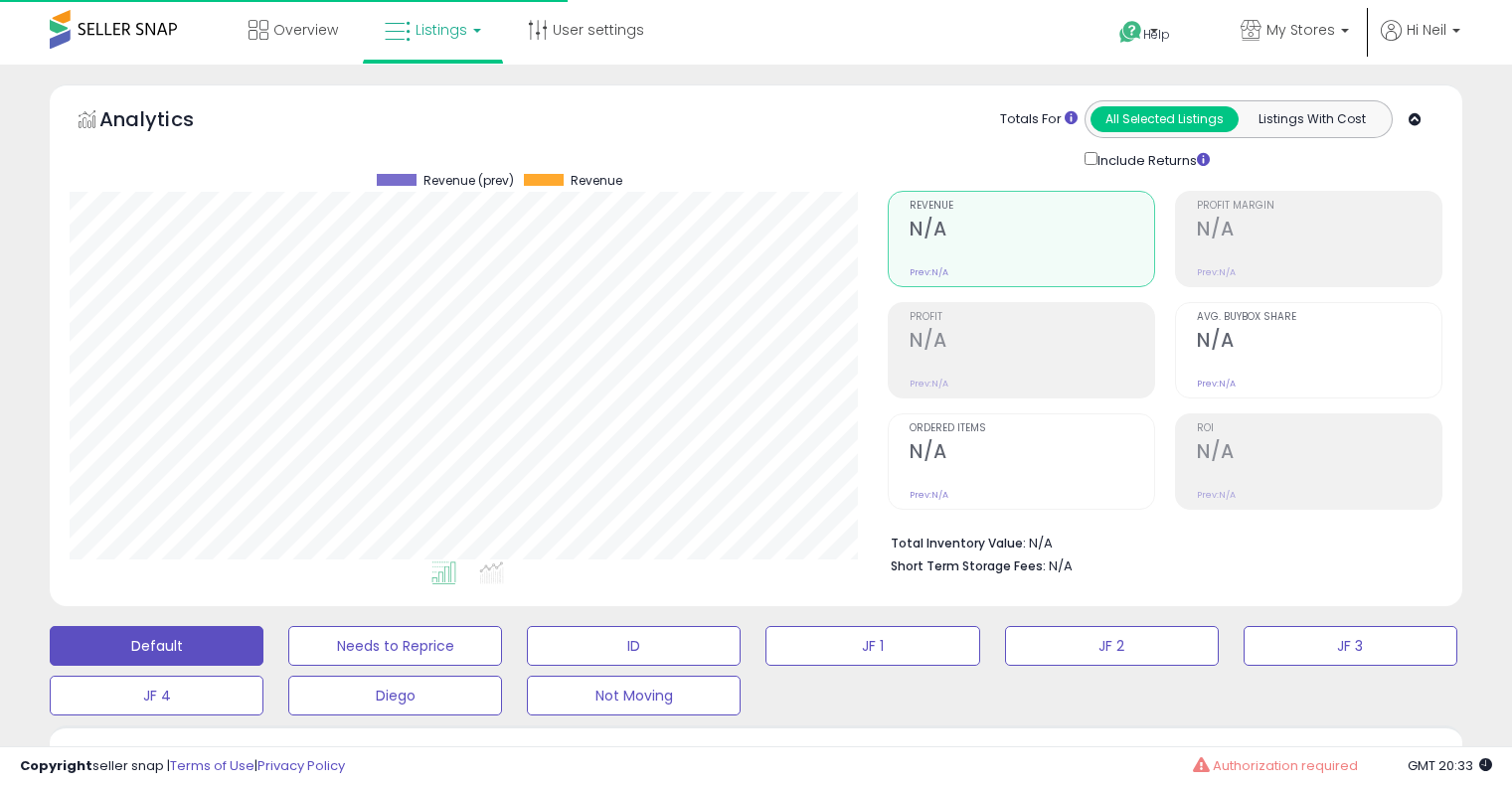 select on "**" 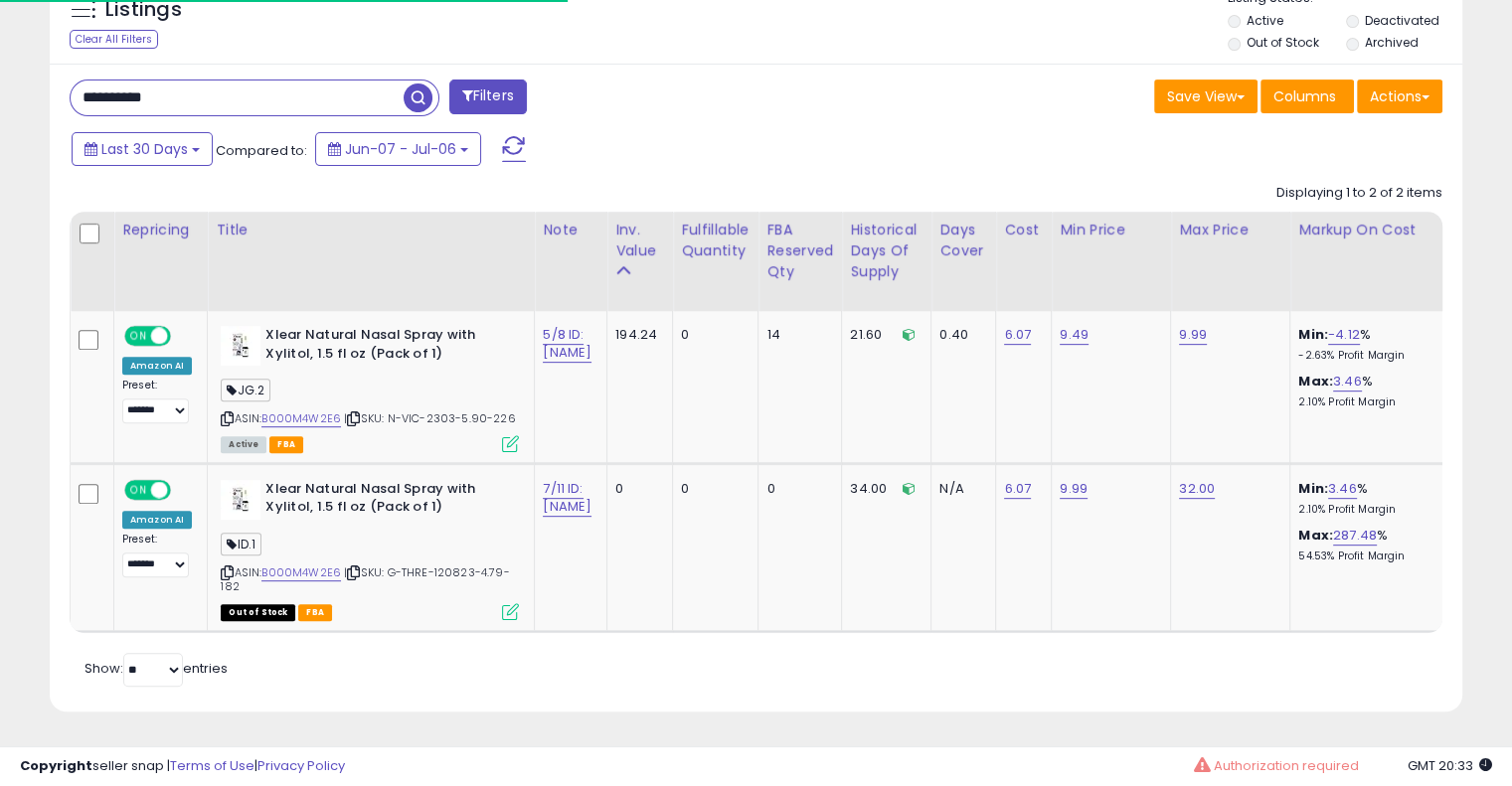scroll, scrollTop: 993270, scrollLeft: 993264, axis: both 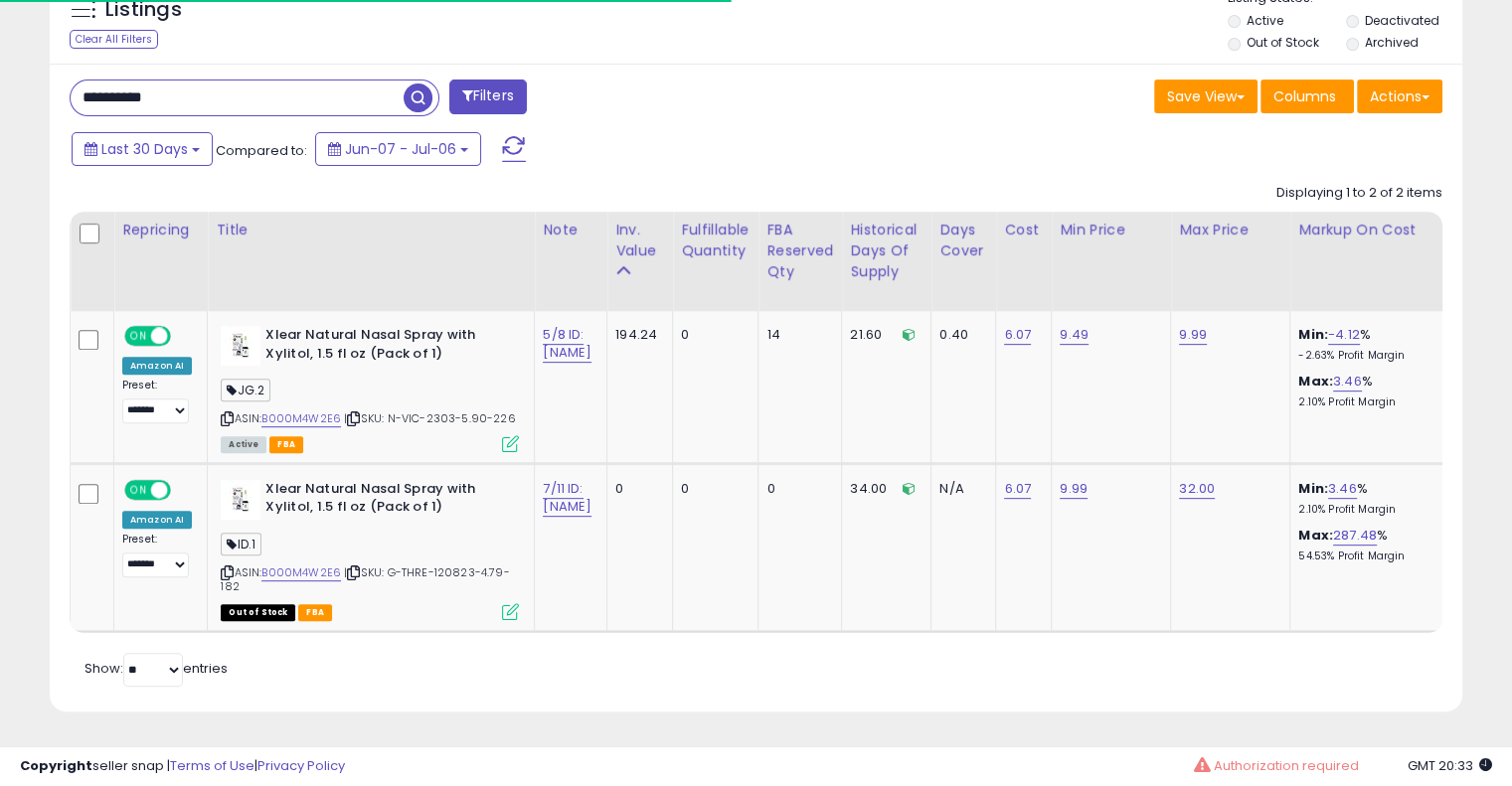 type on "**********" 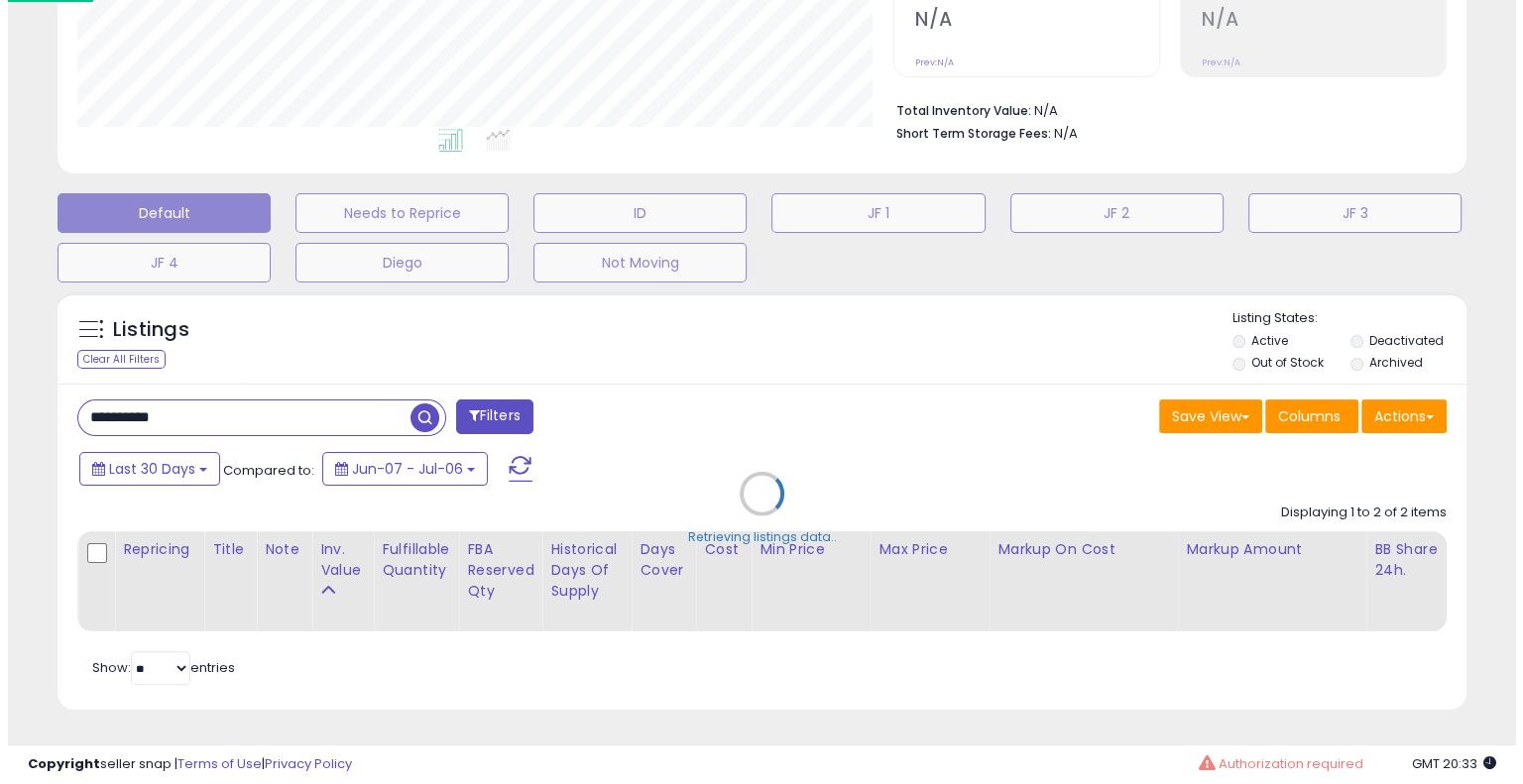 scroll, scrollTop: 444, scrollLeft: 0, axis: vertical 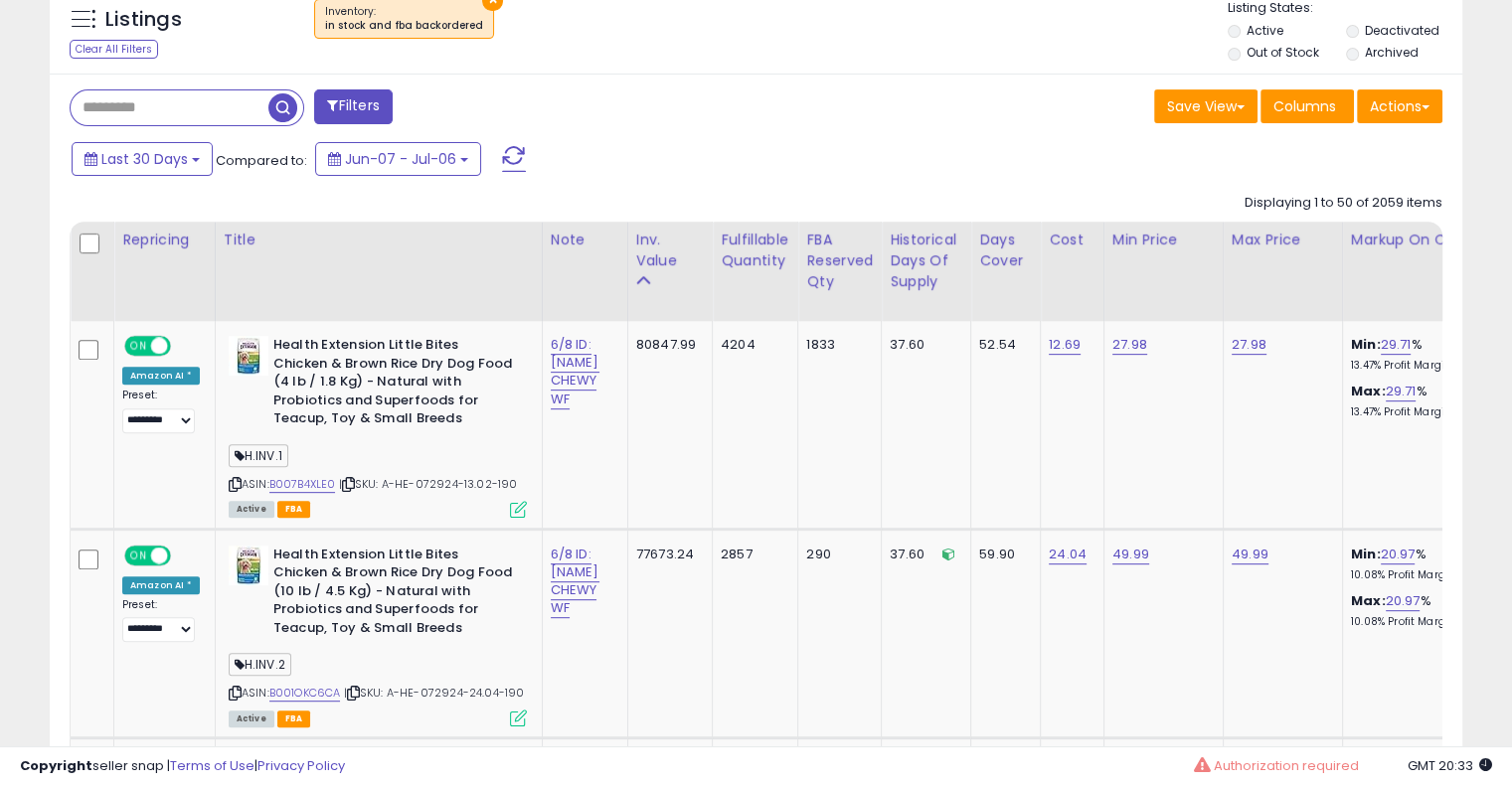 click at bounding box center (169, 107) 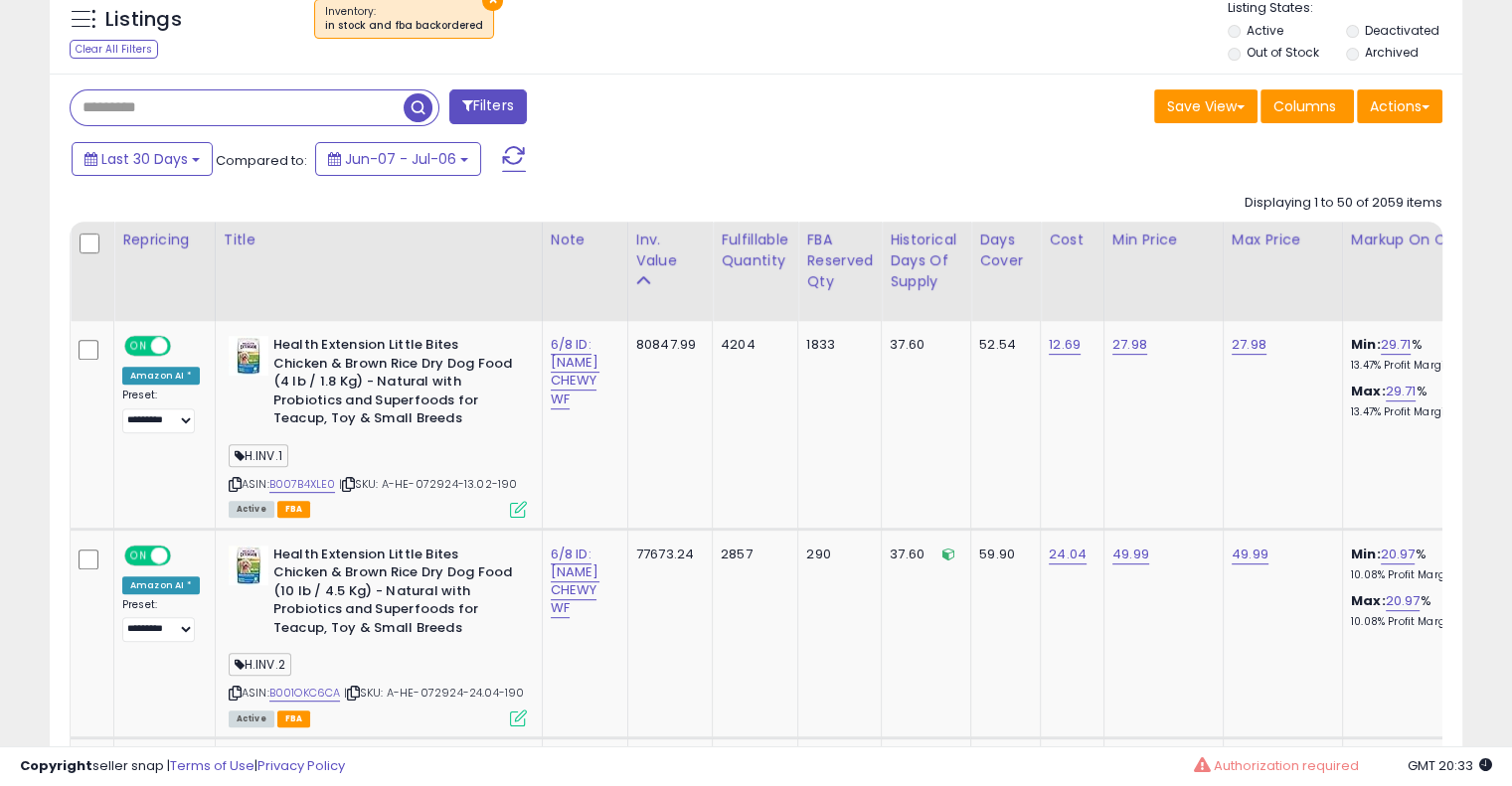 paste on "**********" 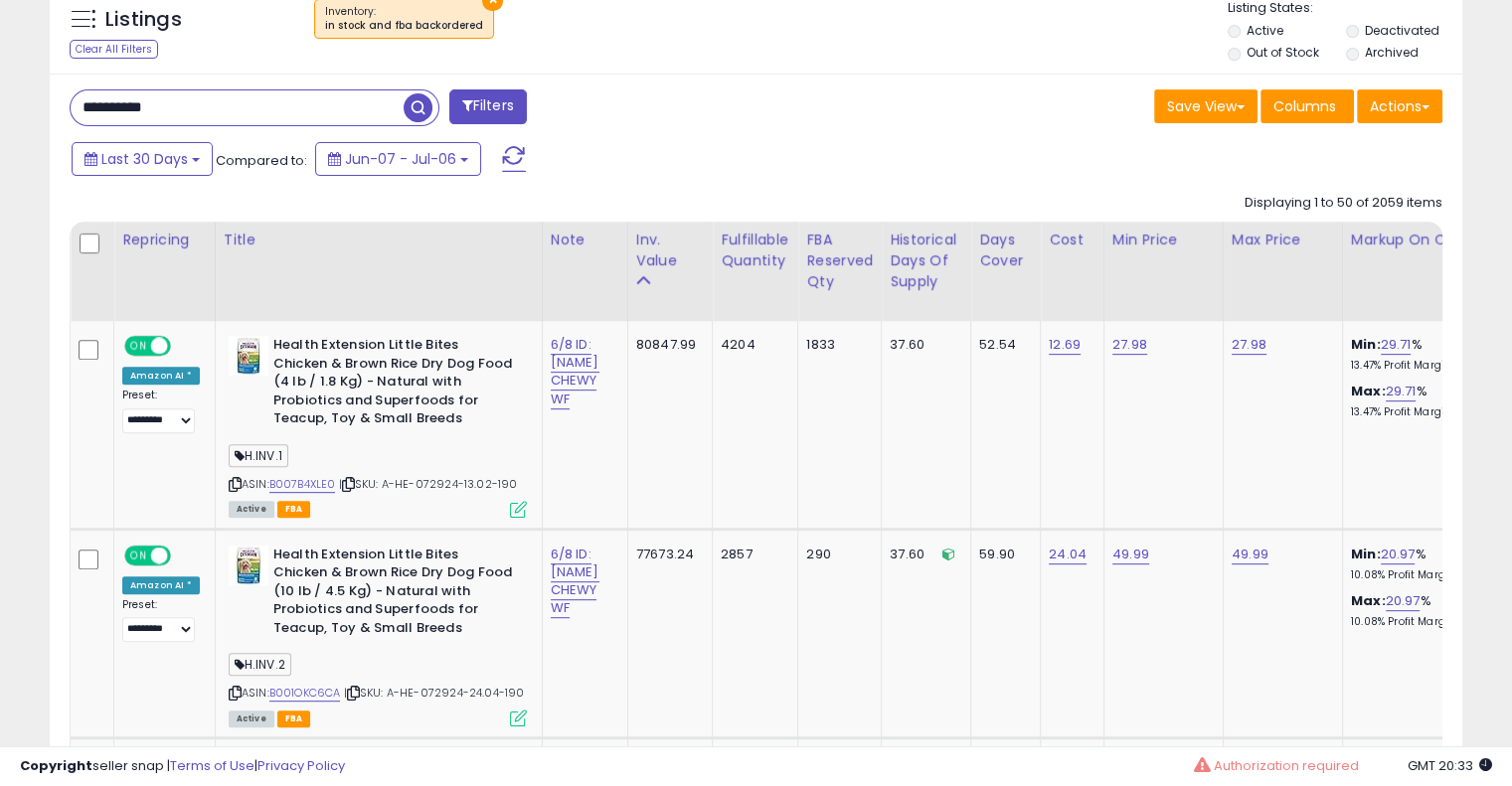 click at bounding box center (418, 107) 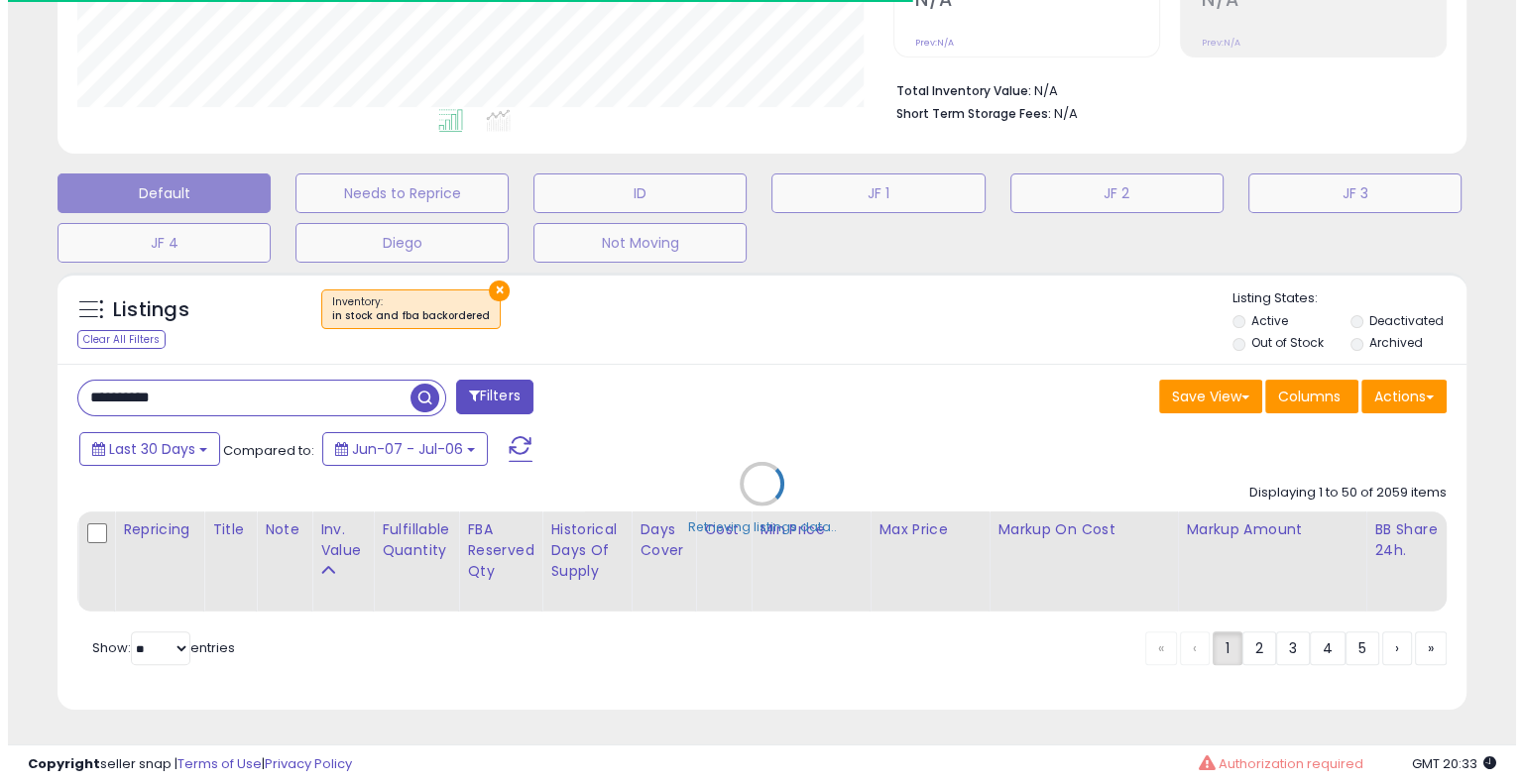 scroll, scrollTop: 464, scrollLeft: 0, axis: vertical 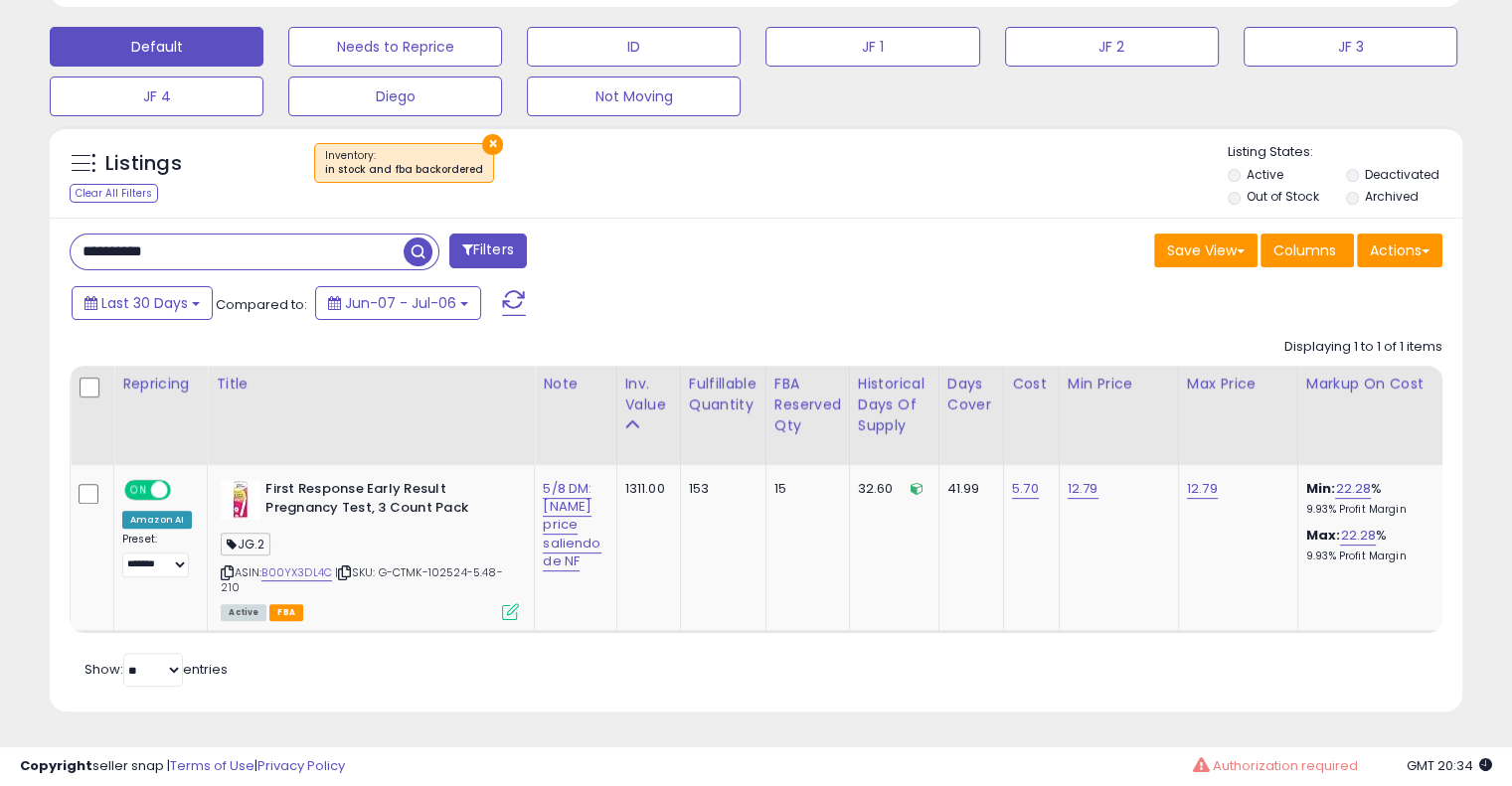 click on "**********" at bounding box center [406, 253] 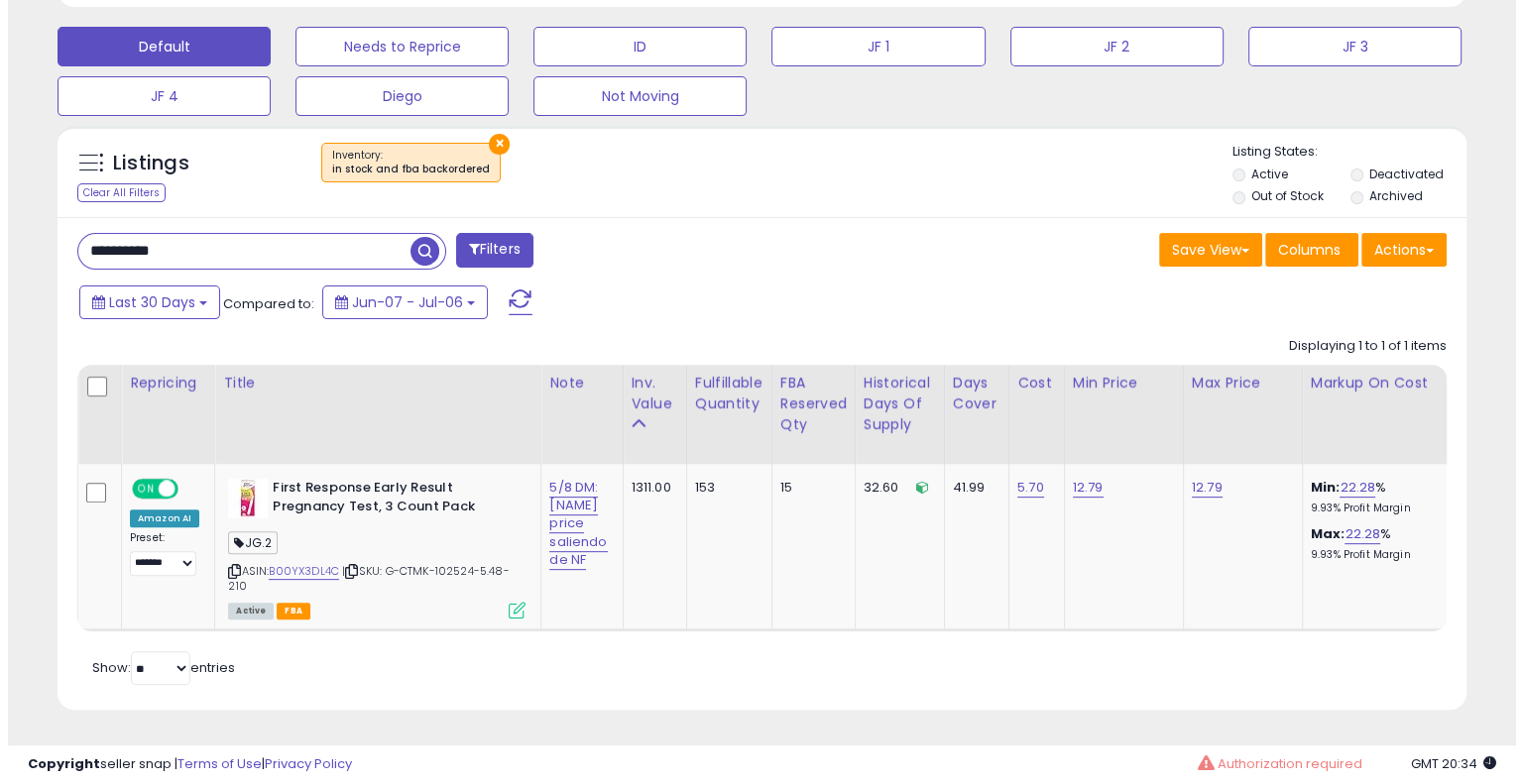 scroll, scrollTop: 444, scrollLeft: 0, axis: vertical 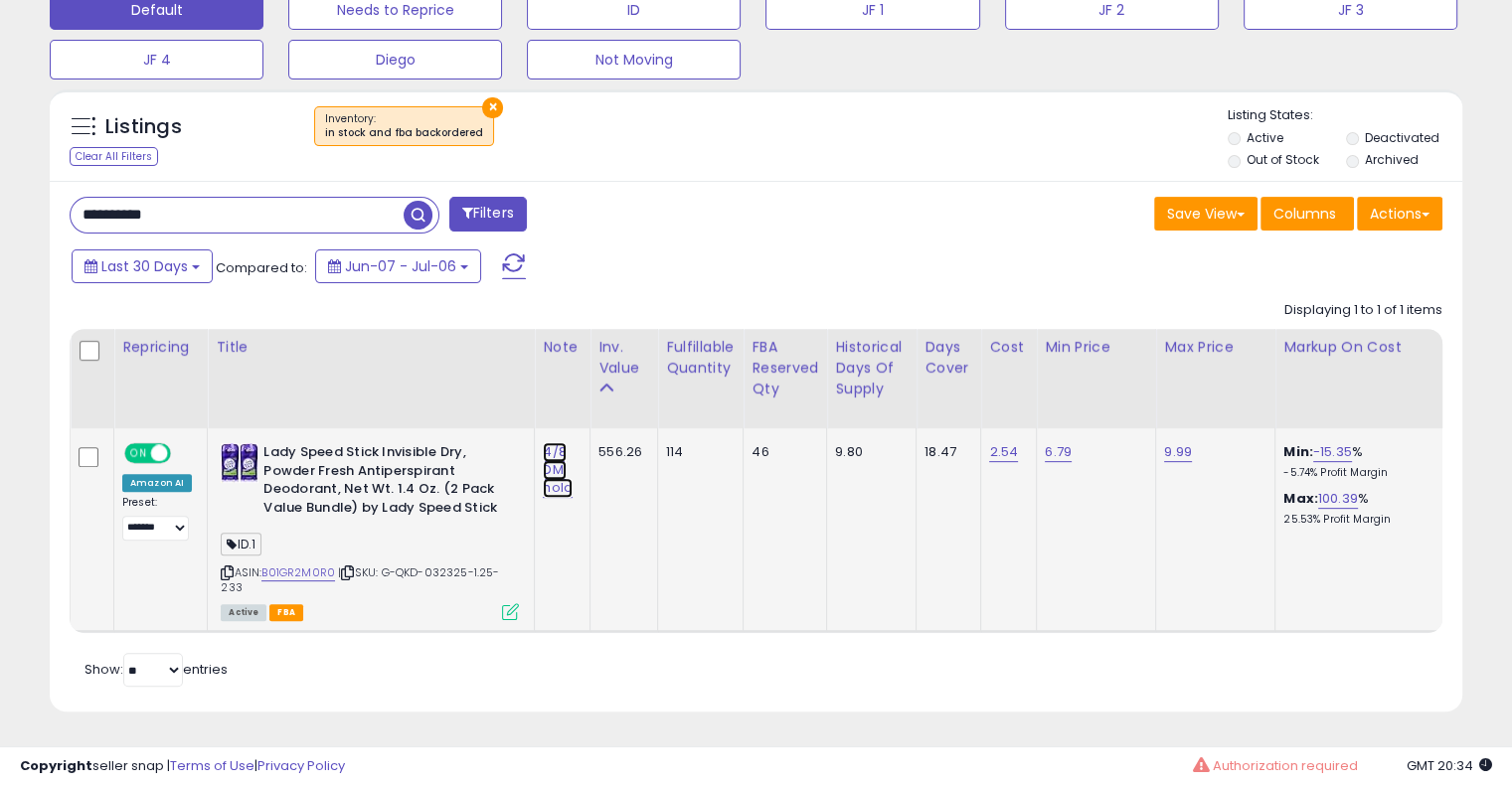 click on "4/8 DM: hold" at bounding box center (558, 470) 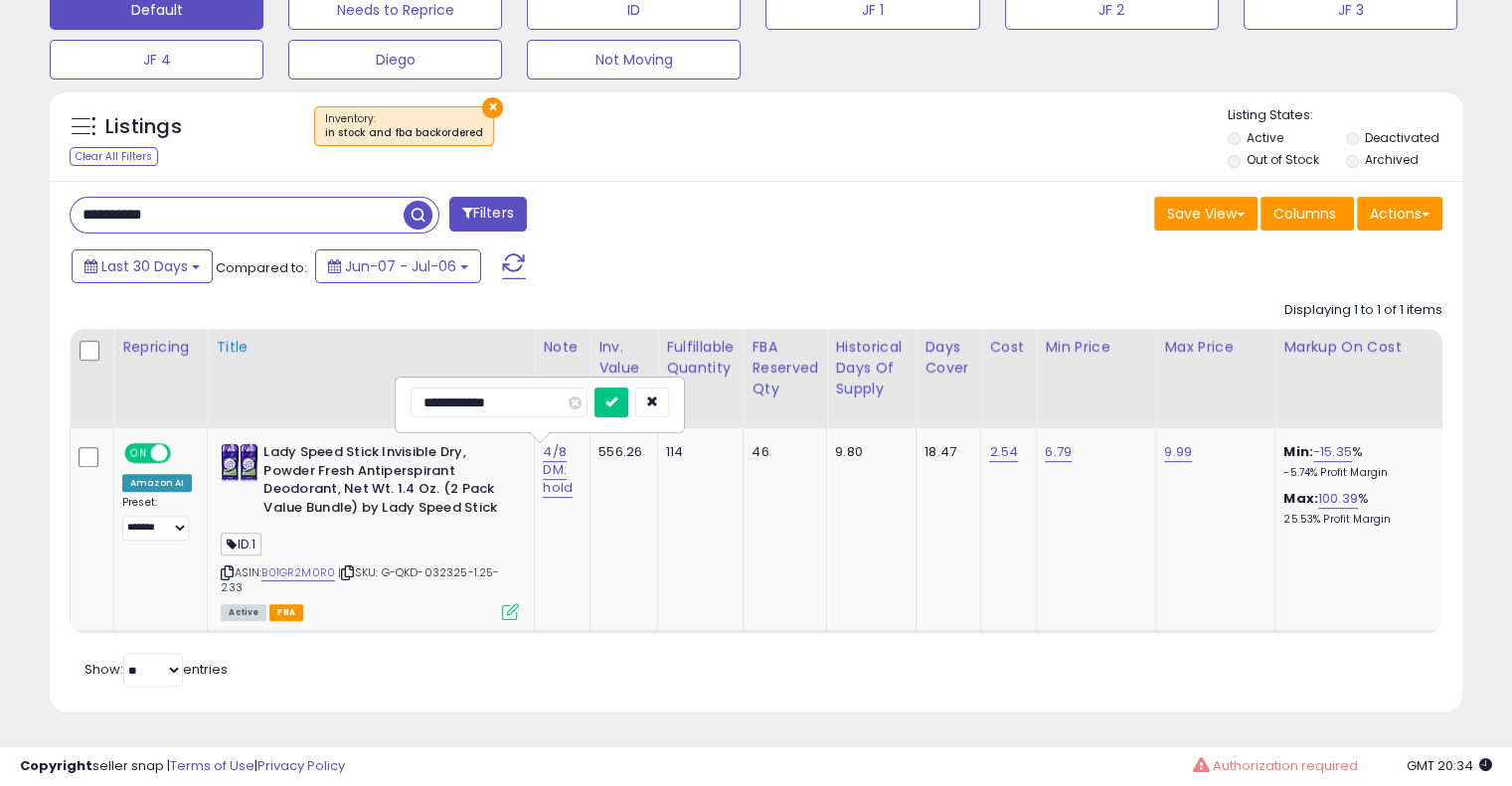 drag, startPoint x: 514, startPoint y: 382, endPoint x: 273, endPoint y: 402, distance: 241.82845 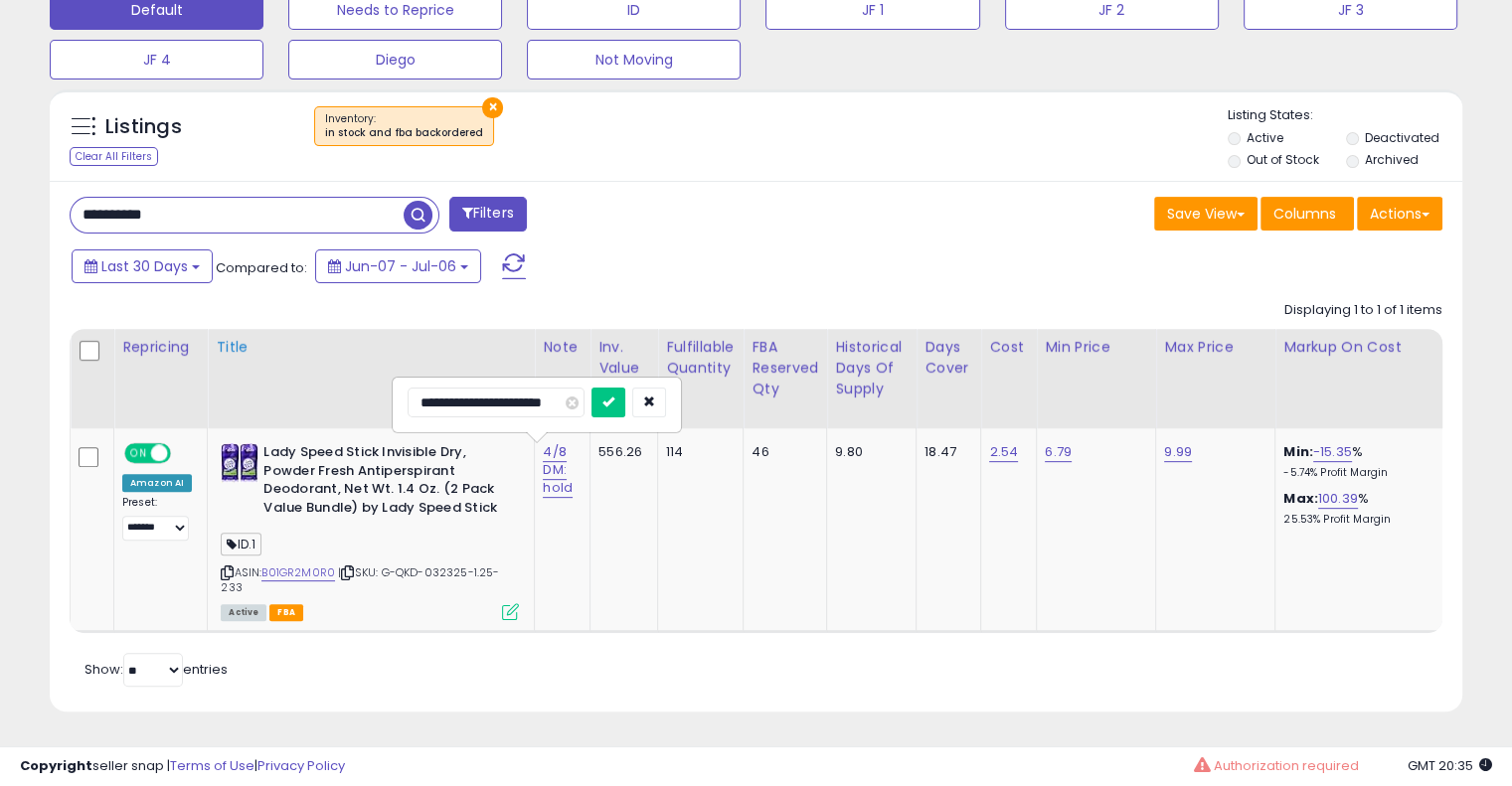 type on "**********" 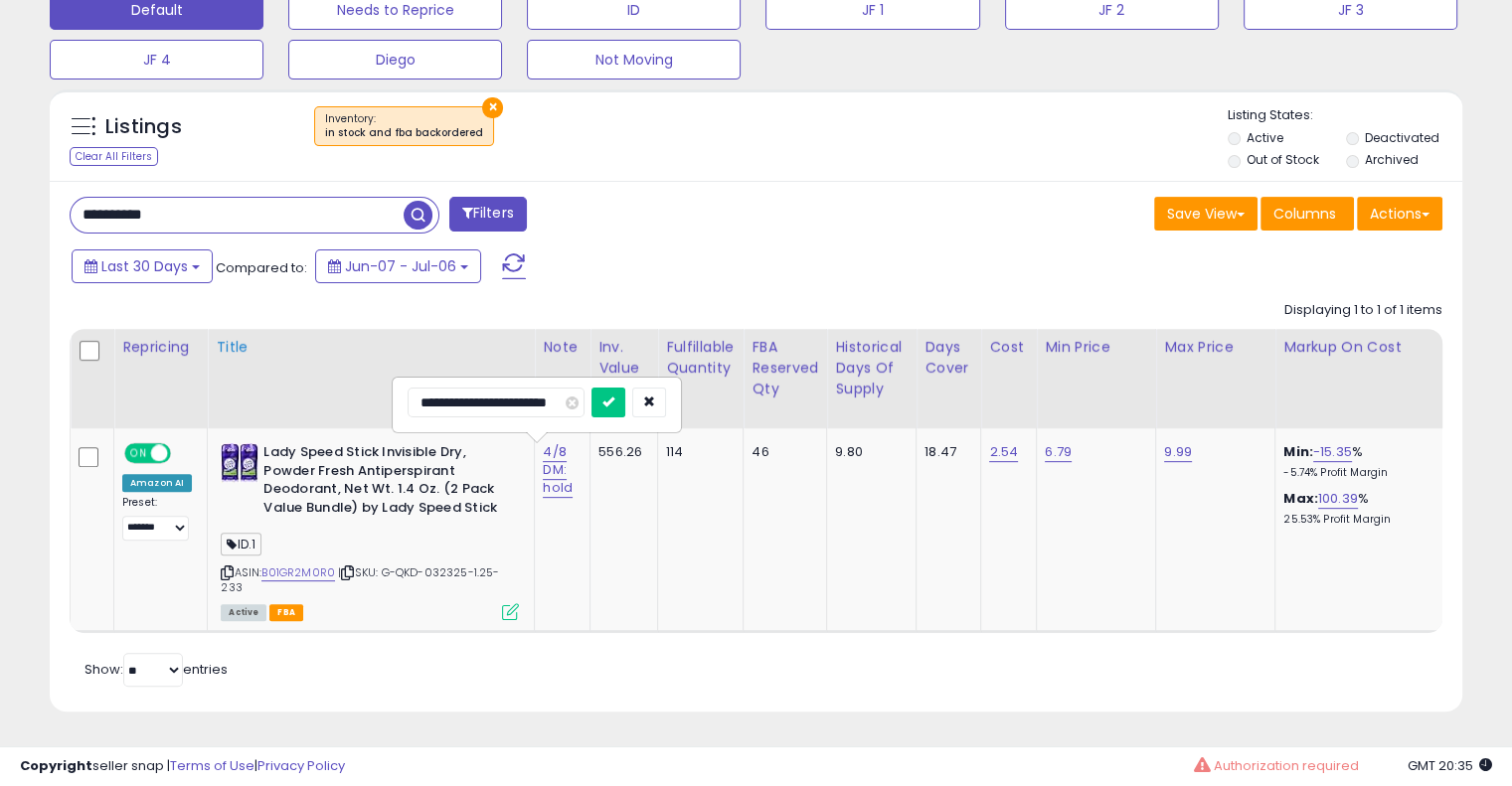 scroll, scrollTop: 0, scrollLeft: 2, axis: horizontal 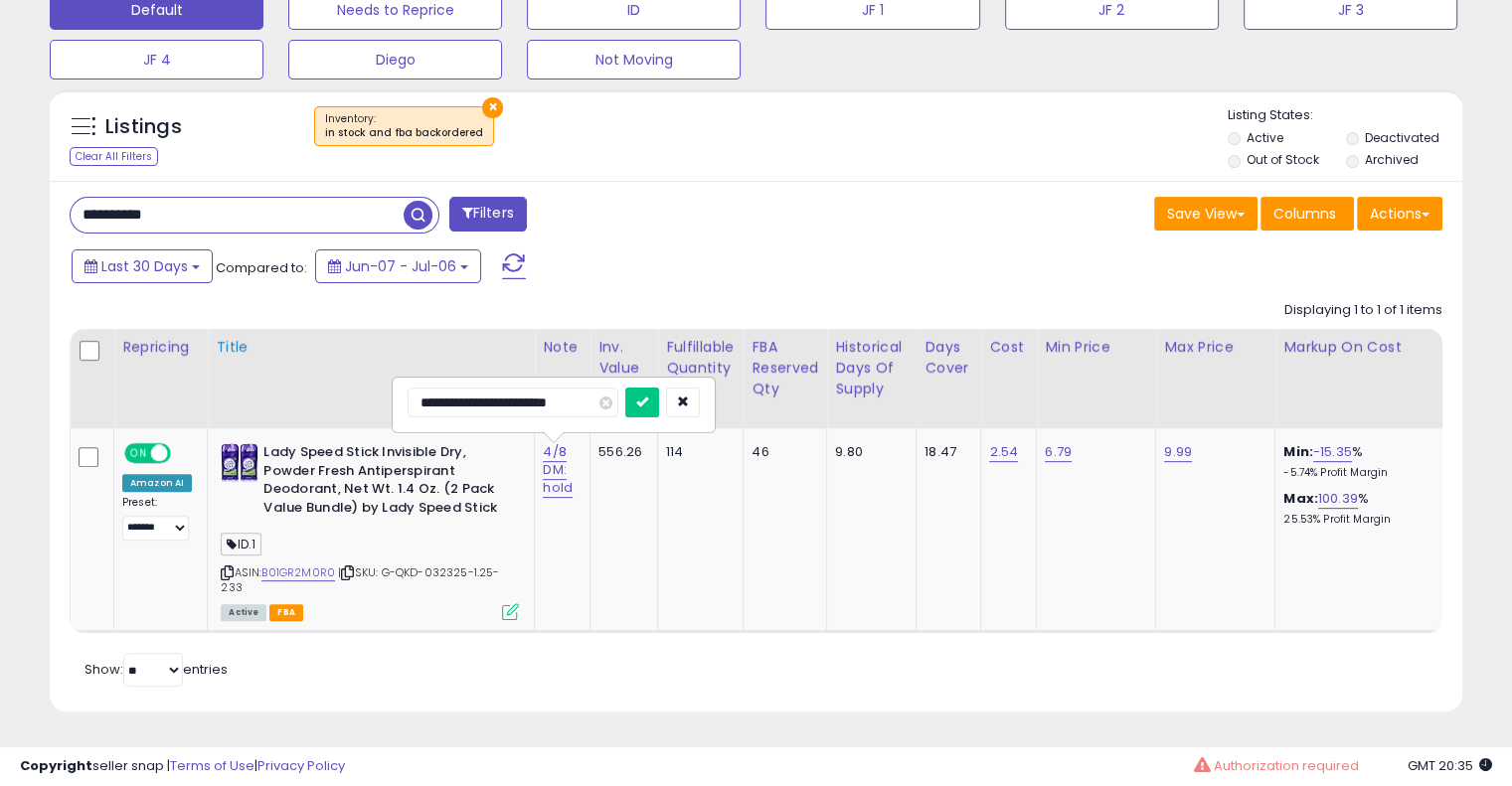 click at bounding box center [642, 402] 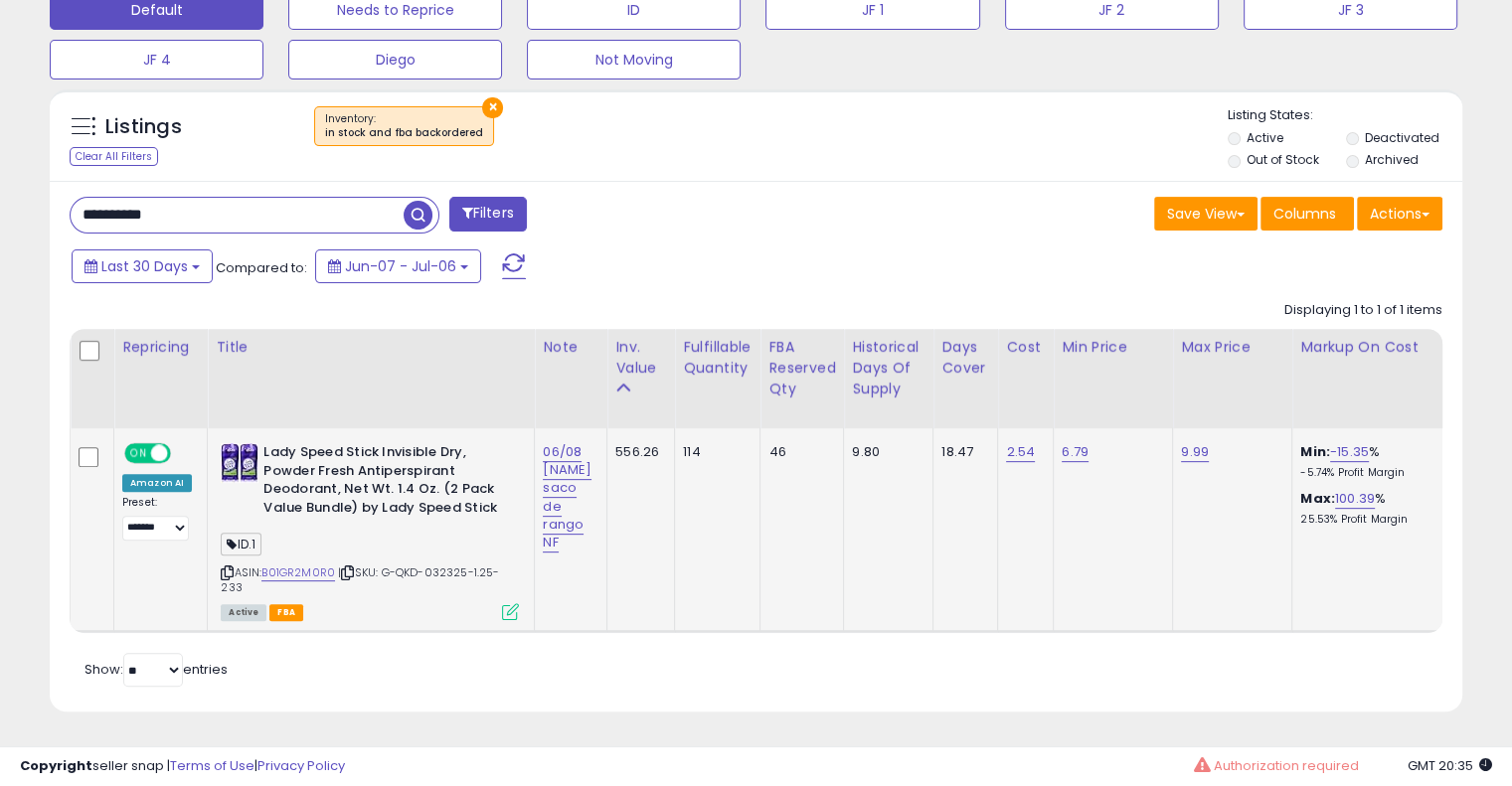 click at bounding box center (227, 572) 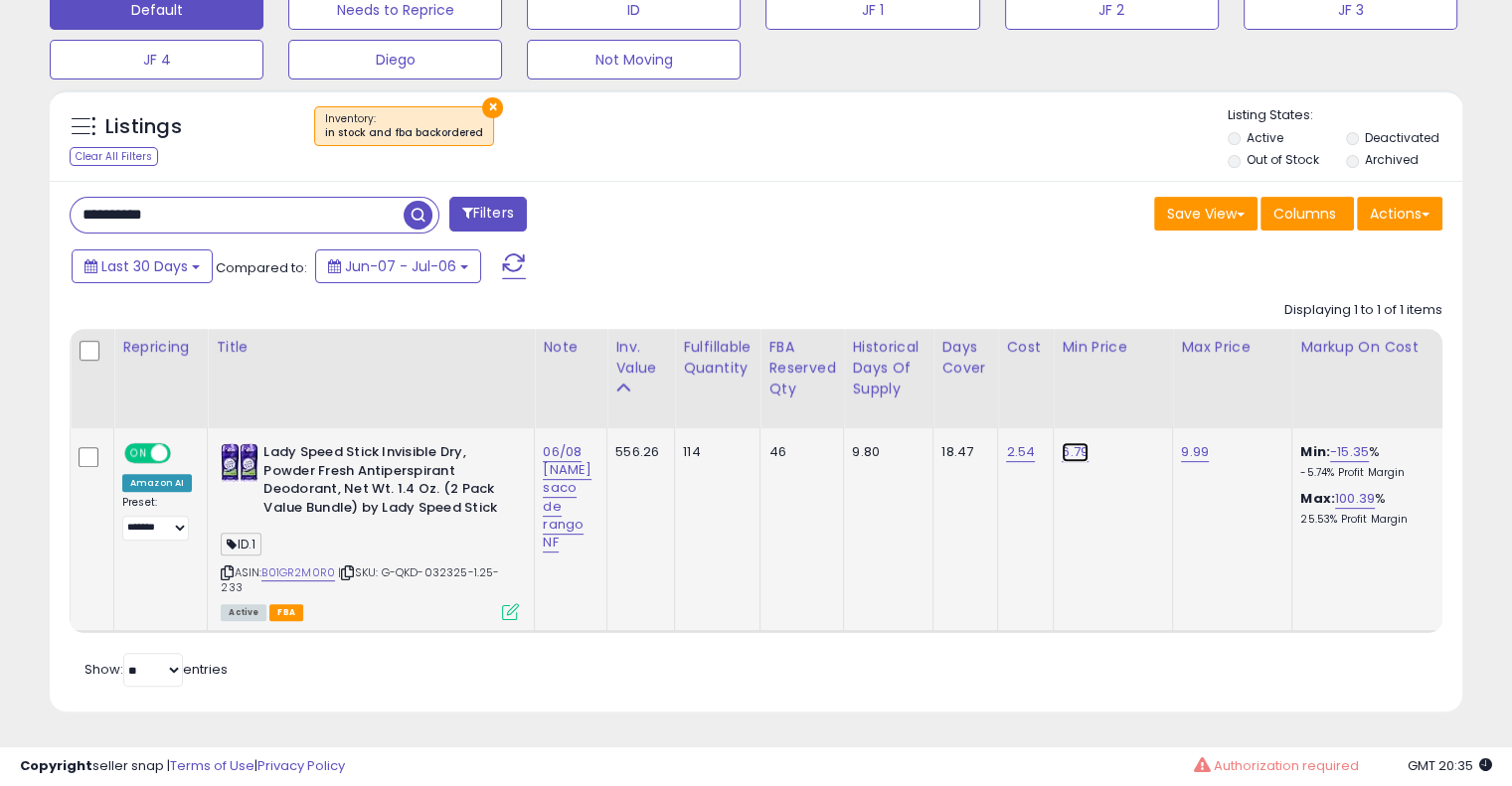 click on "6.79" at bounding box center [1075, 452] 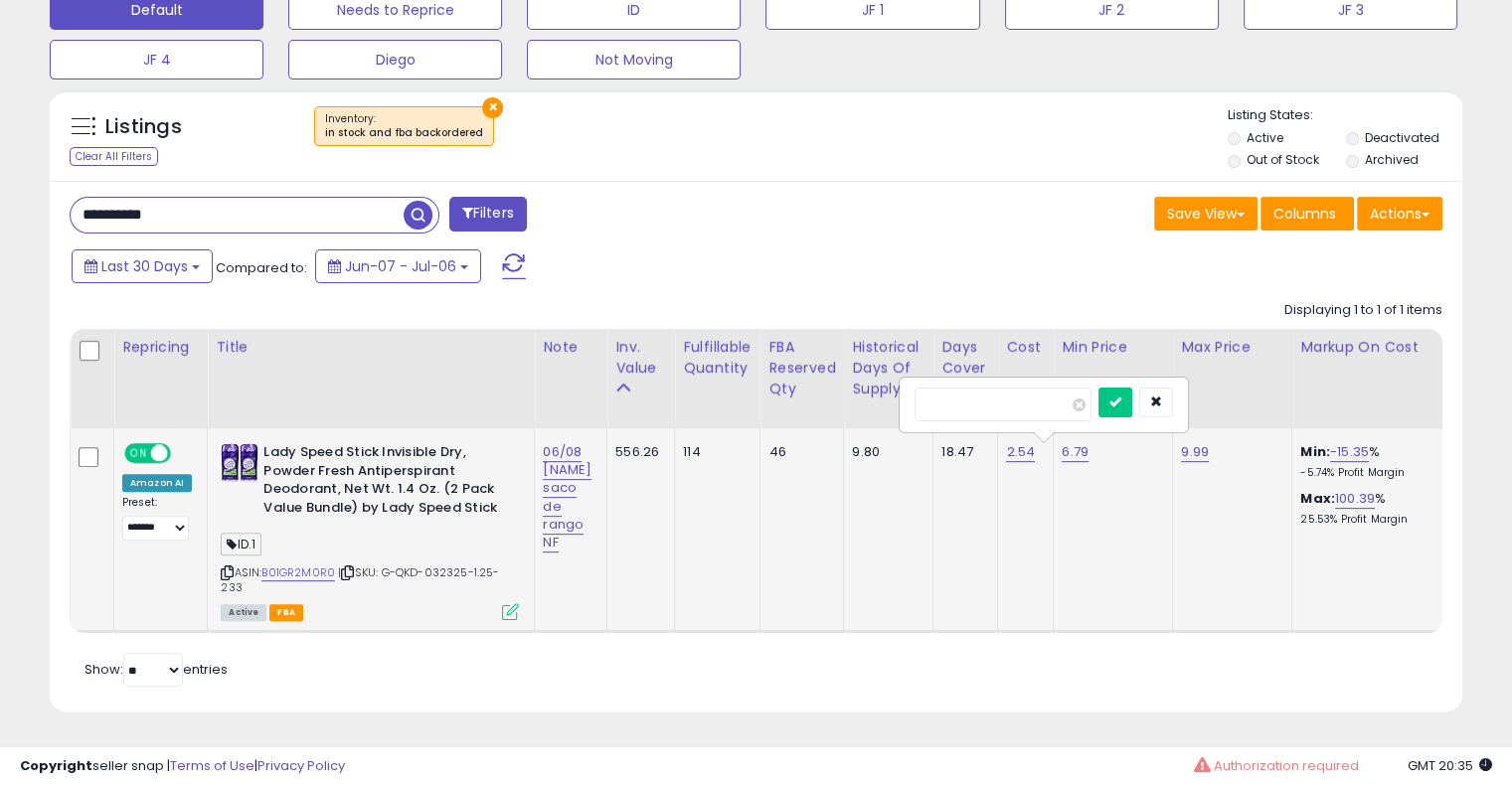 click on "****" at bounding box center (1003, 404) 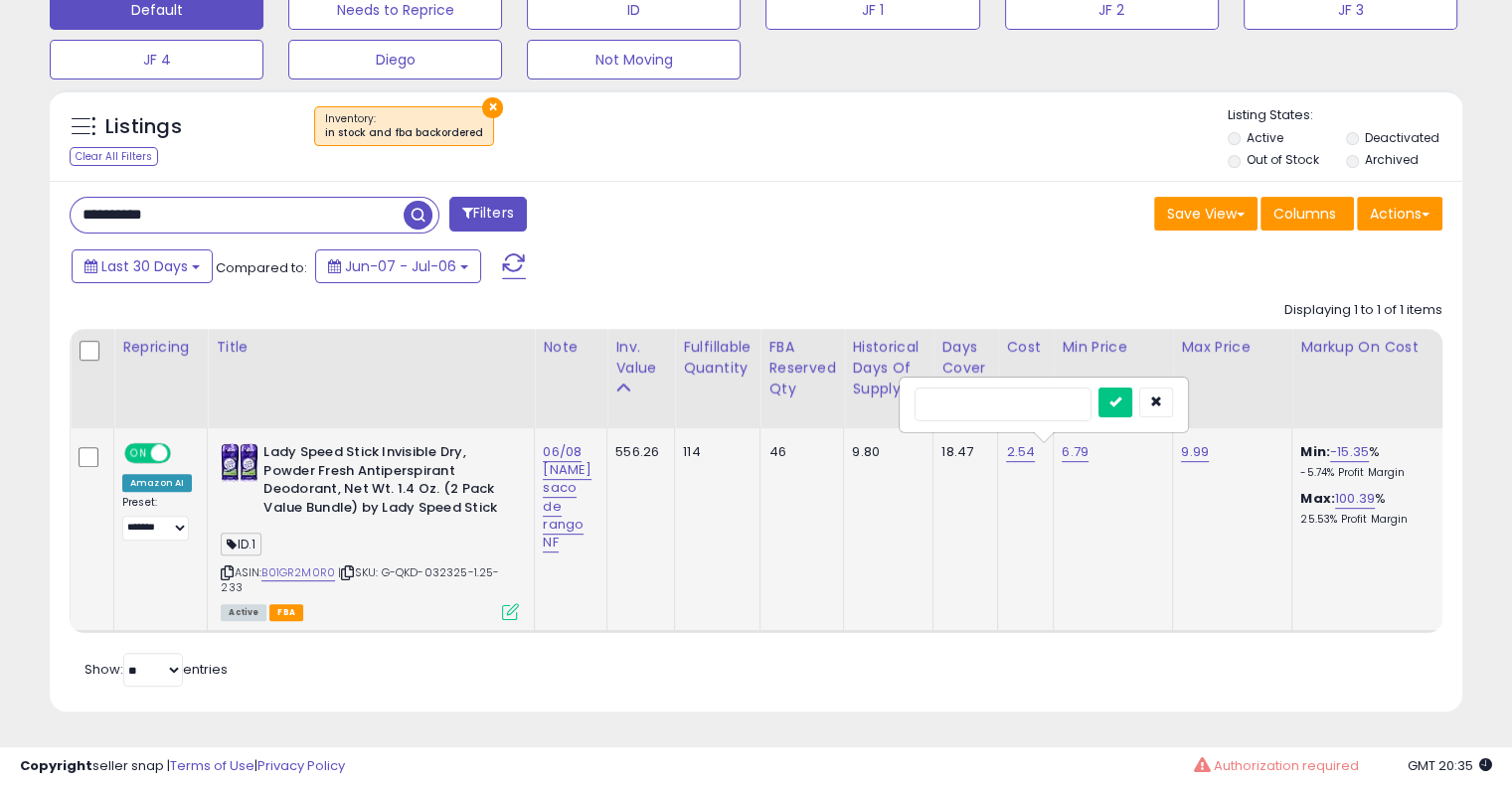 type on "*" 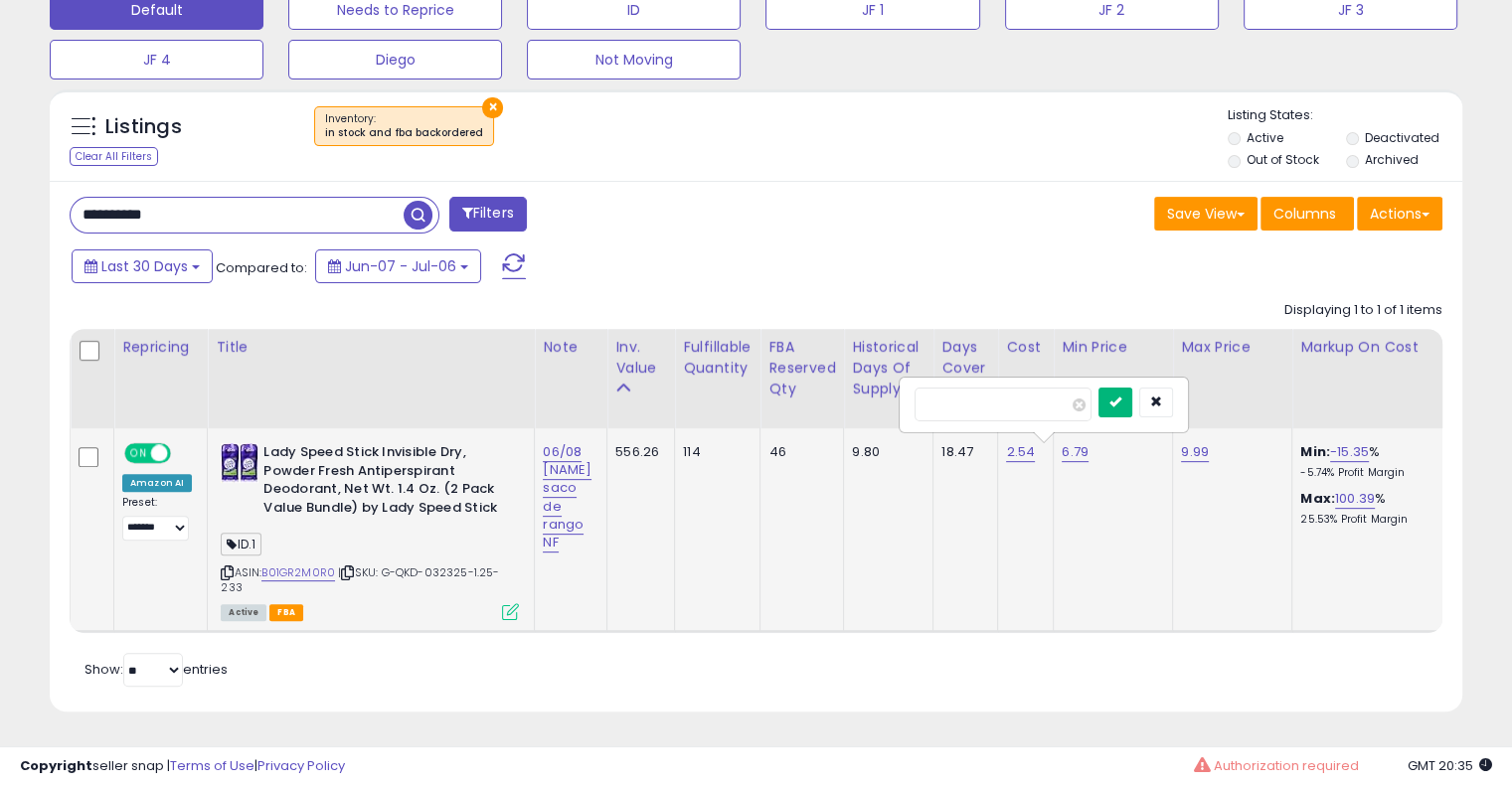 type on "****" 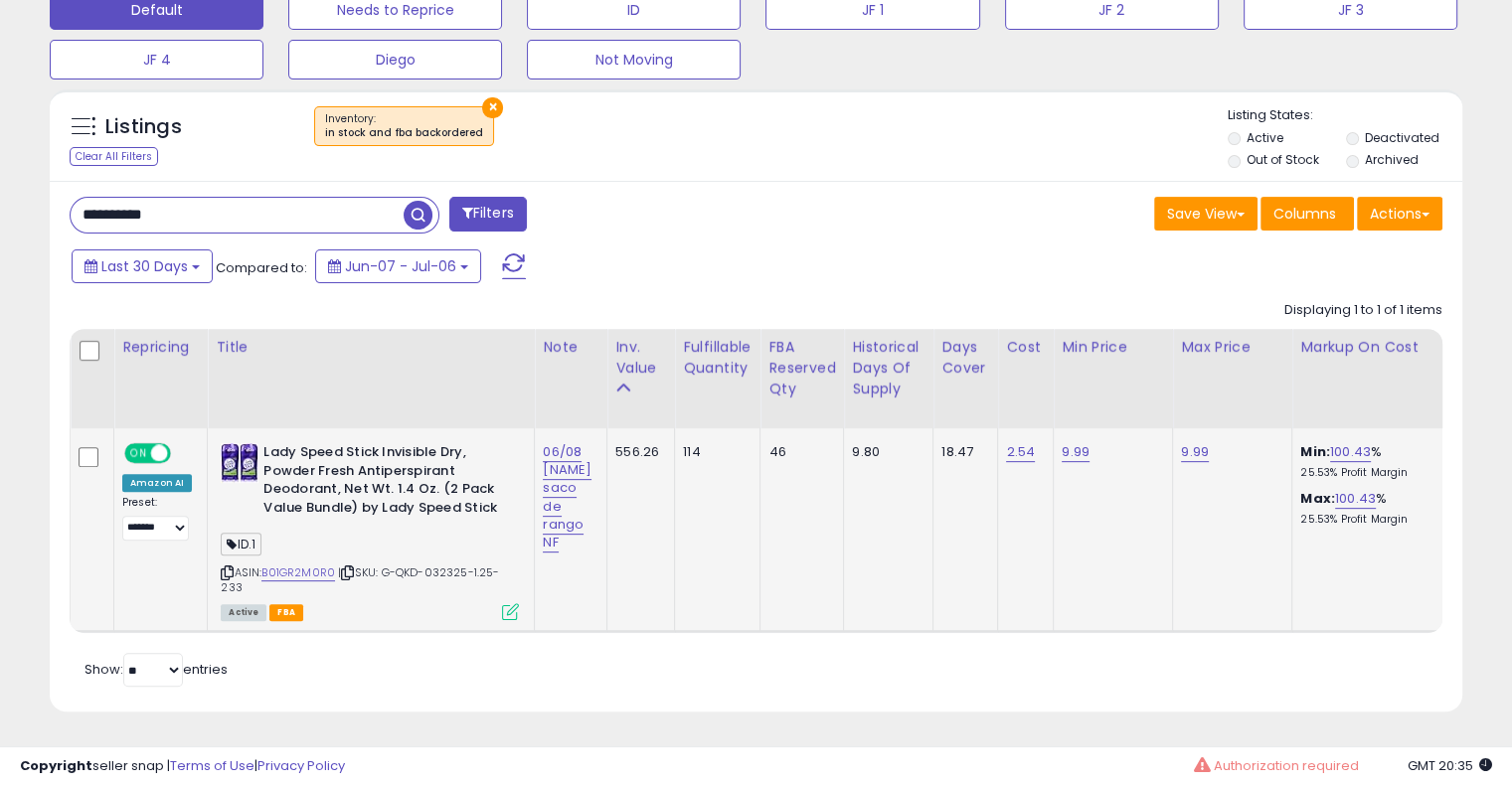click at bounding box center [227, 572] 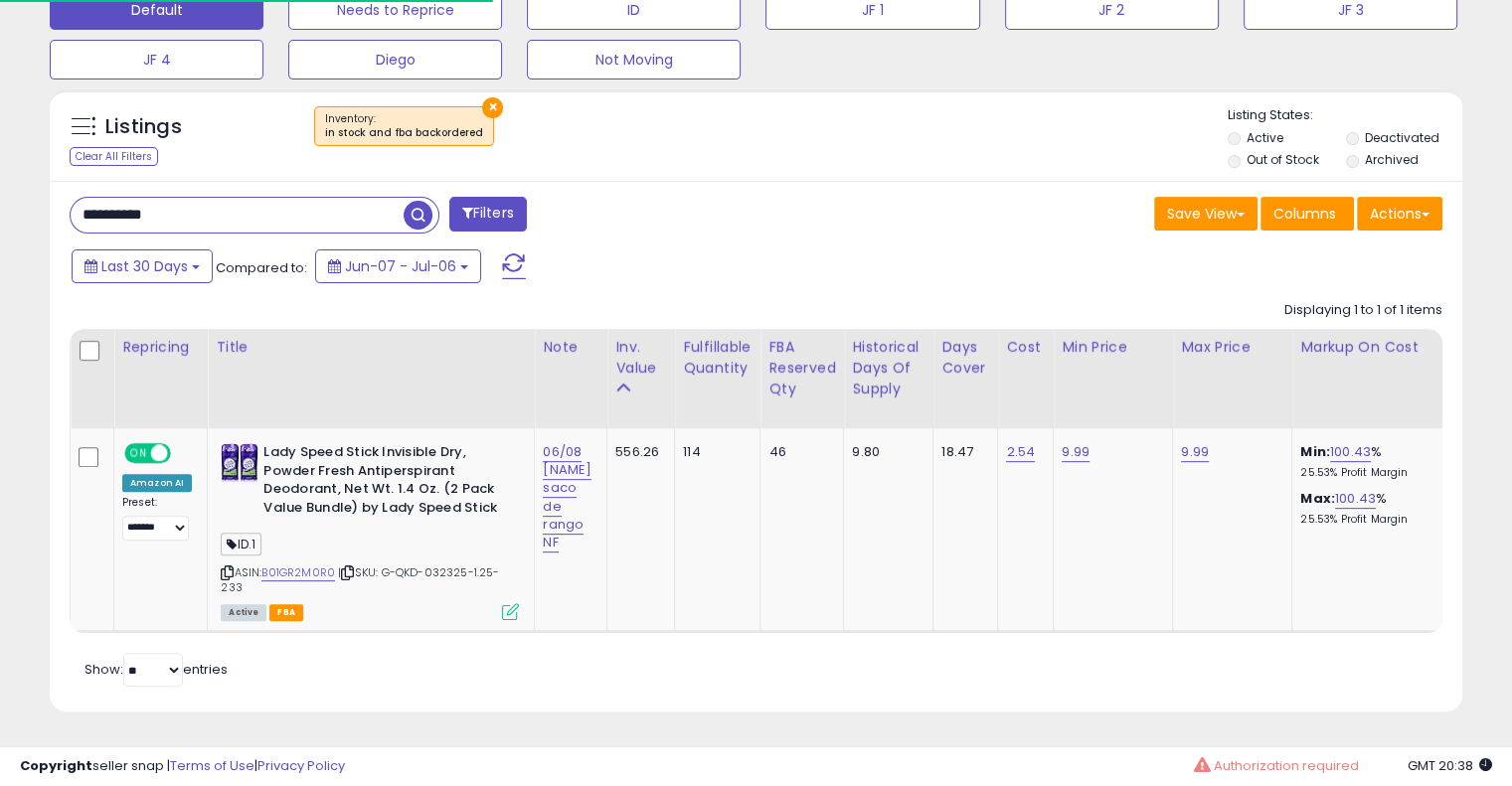 click on "**********" at bounding box center [237, 215] 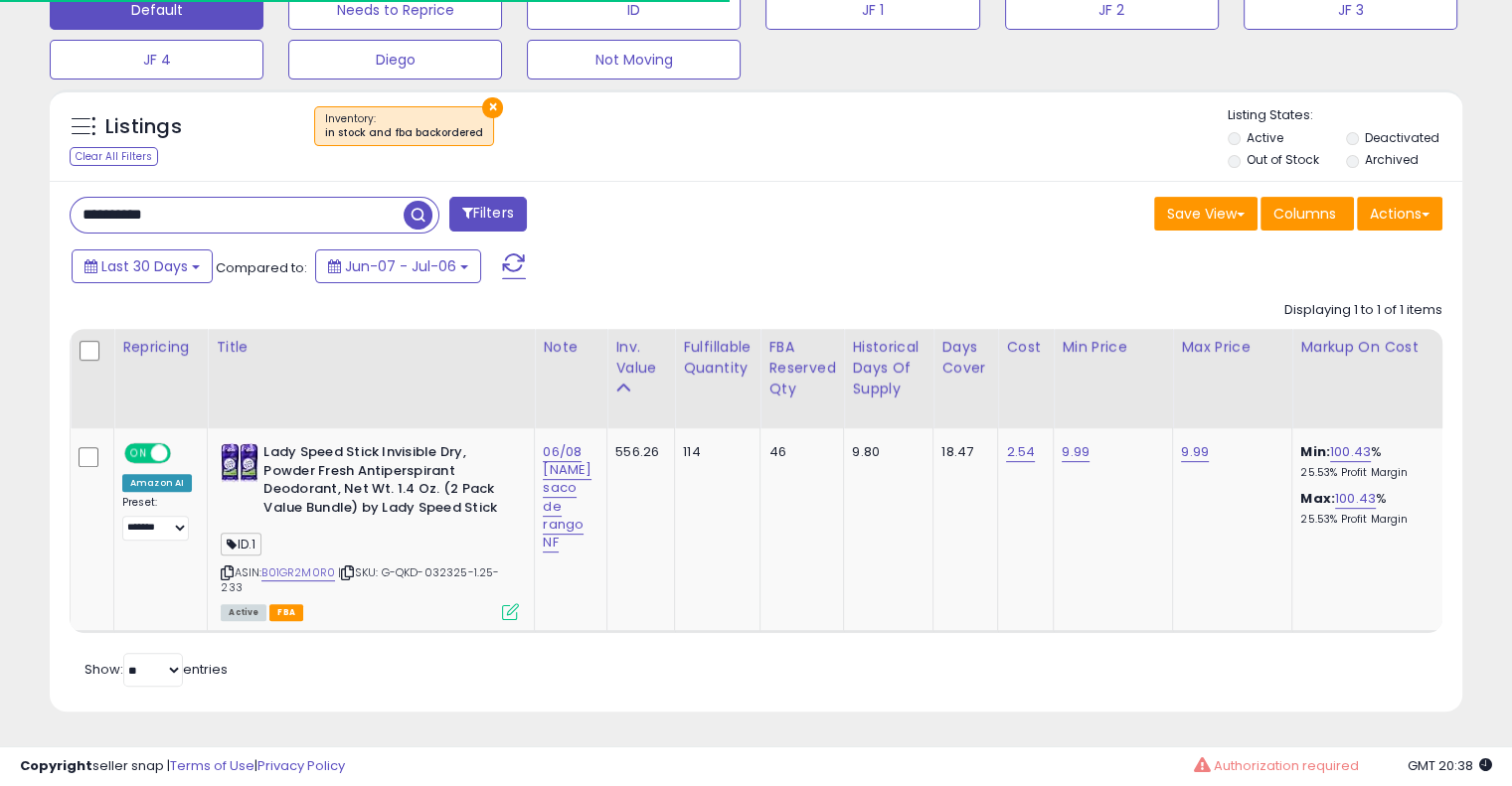 click on "**********" at bounding box center (237, 215) 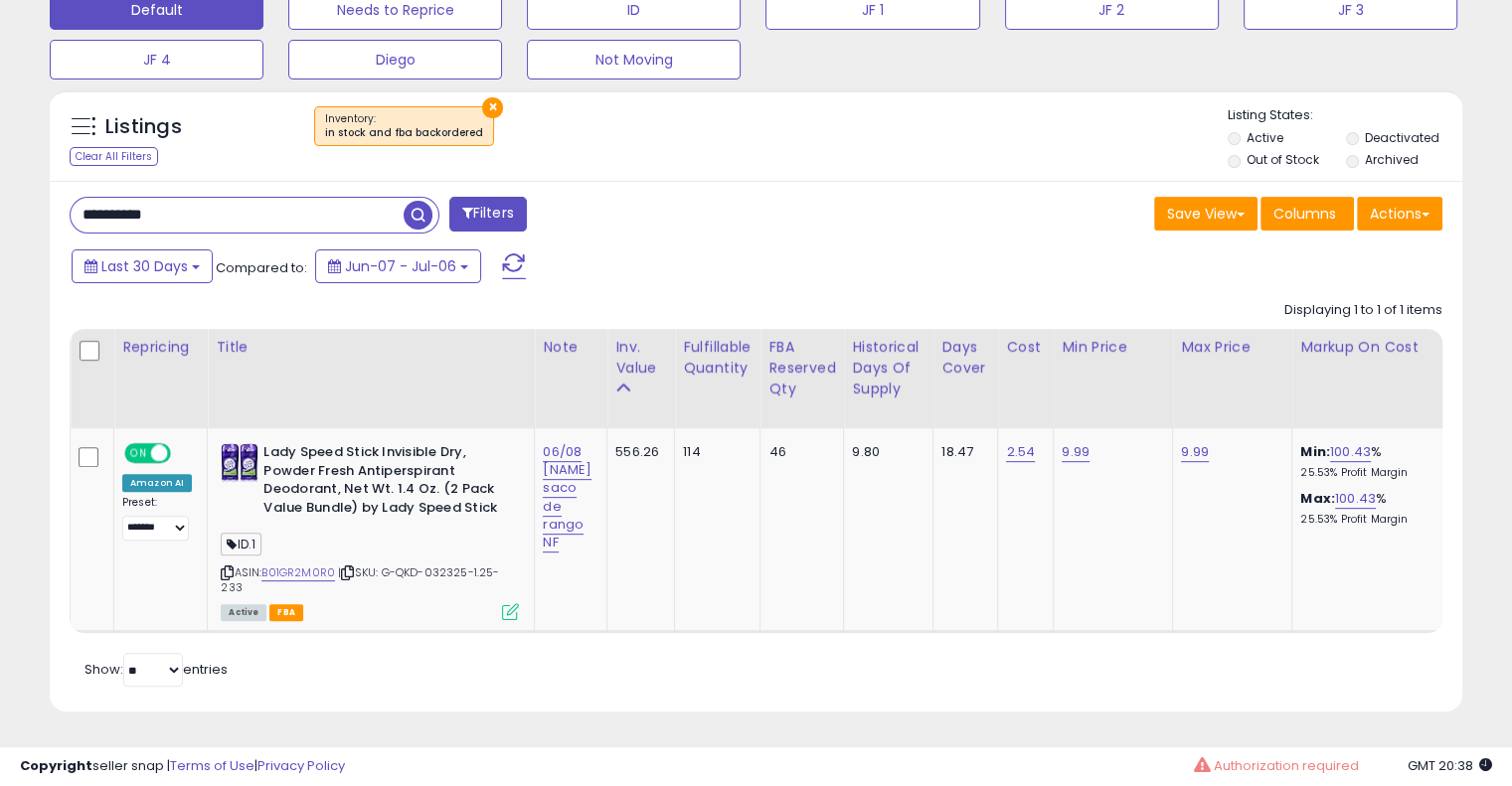 drag, startPoint x: 268, startPoint y: 210, endPoint x: 583, endPoint y: 148, distance: 321.04361 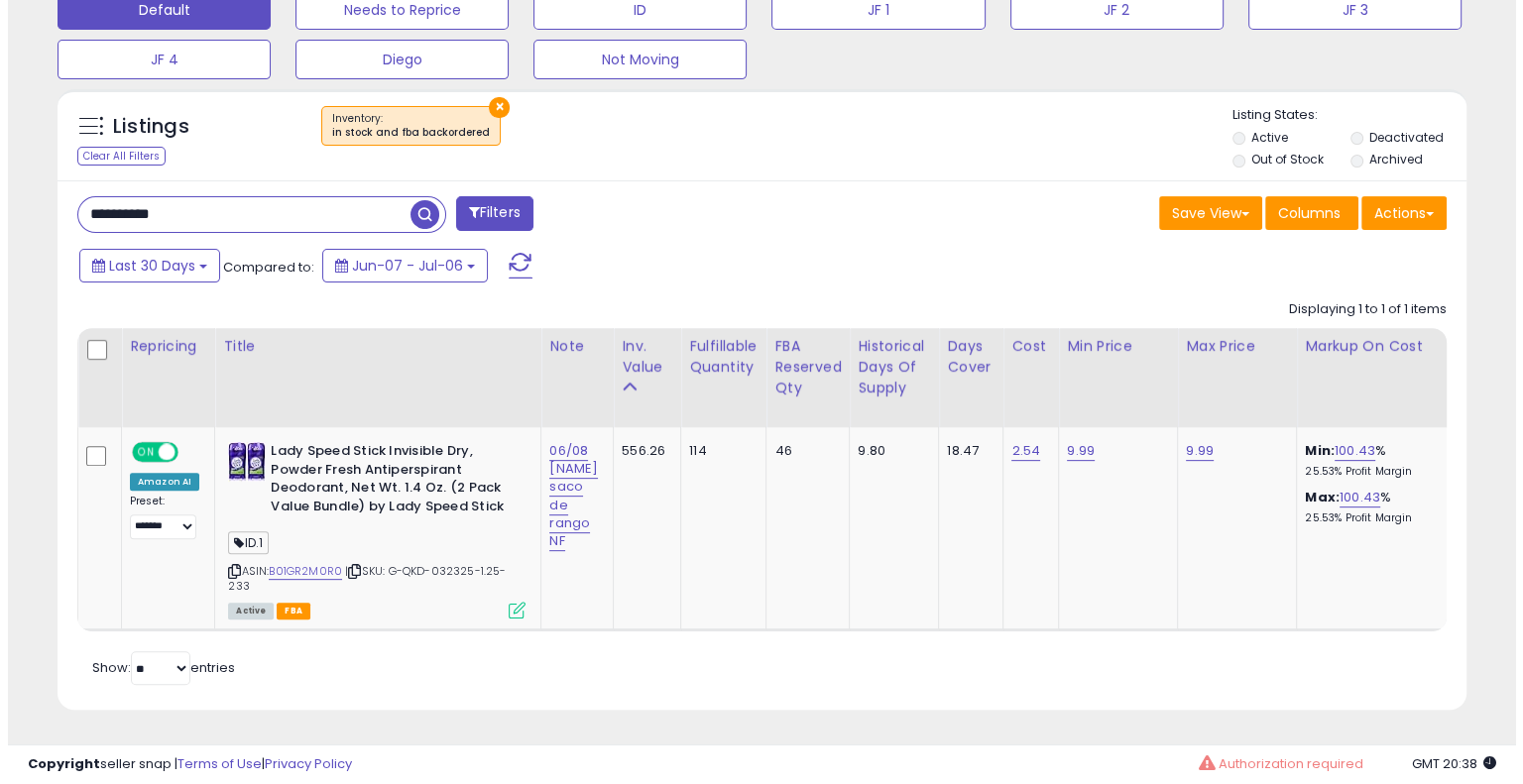 scroll, scrollTop: 444, scrollLeft: 0, axis: vertical 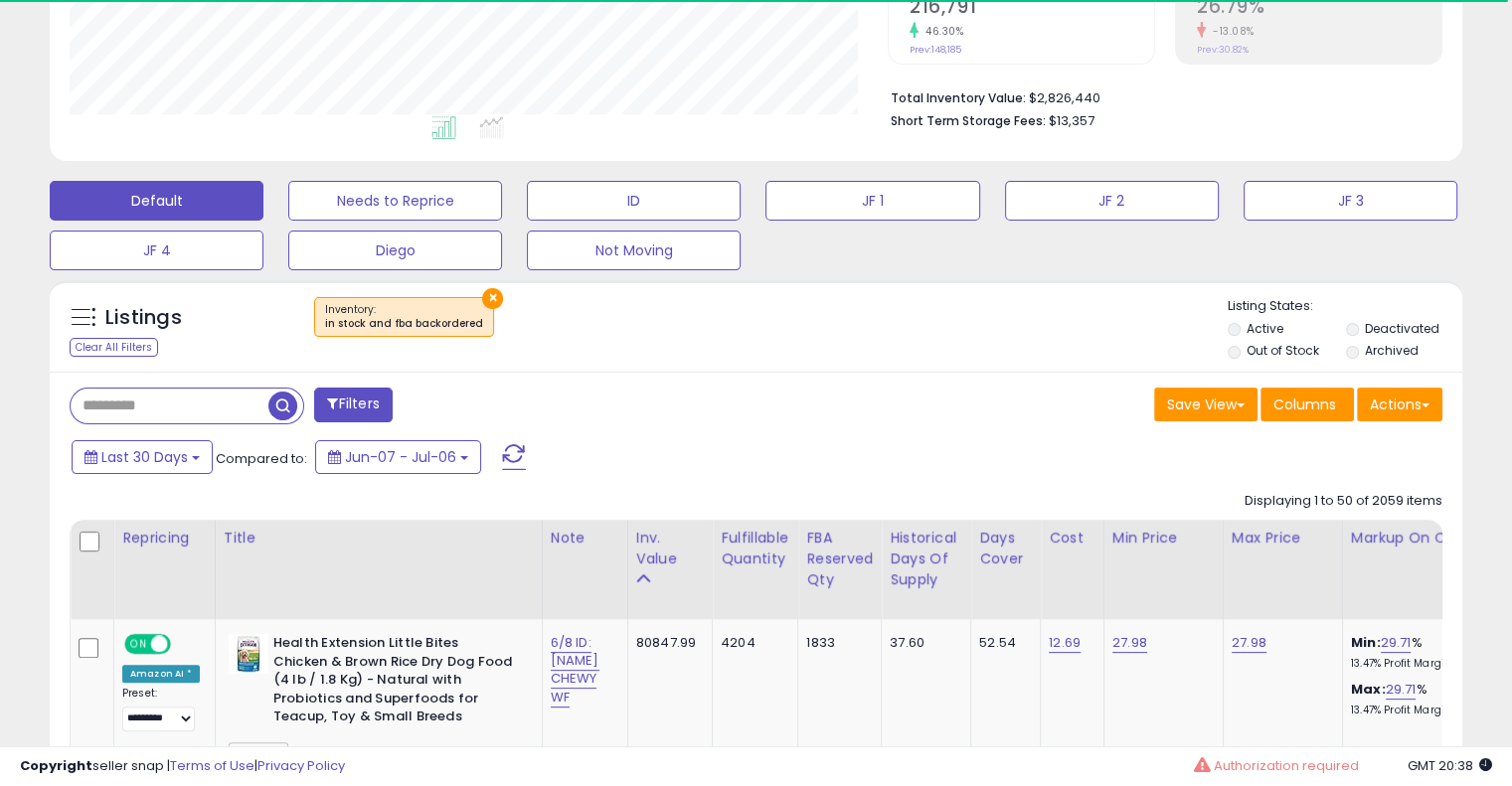 click at bounding box center (169, 405) 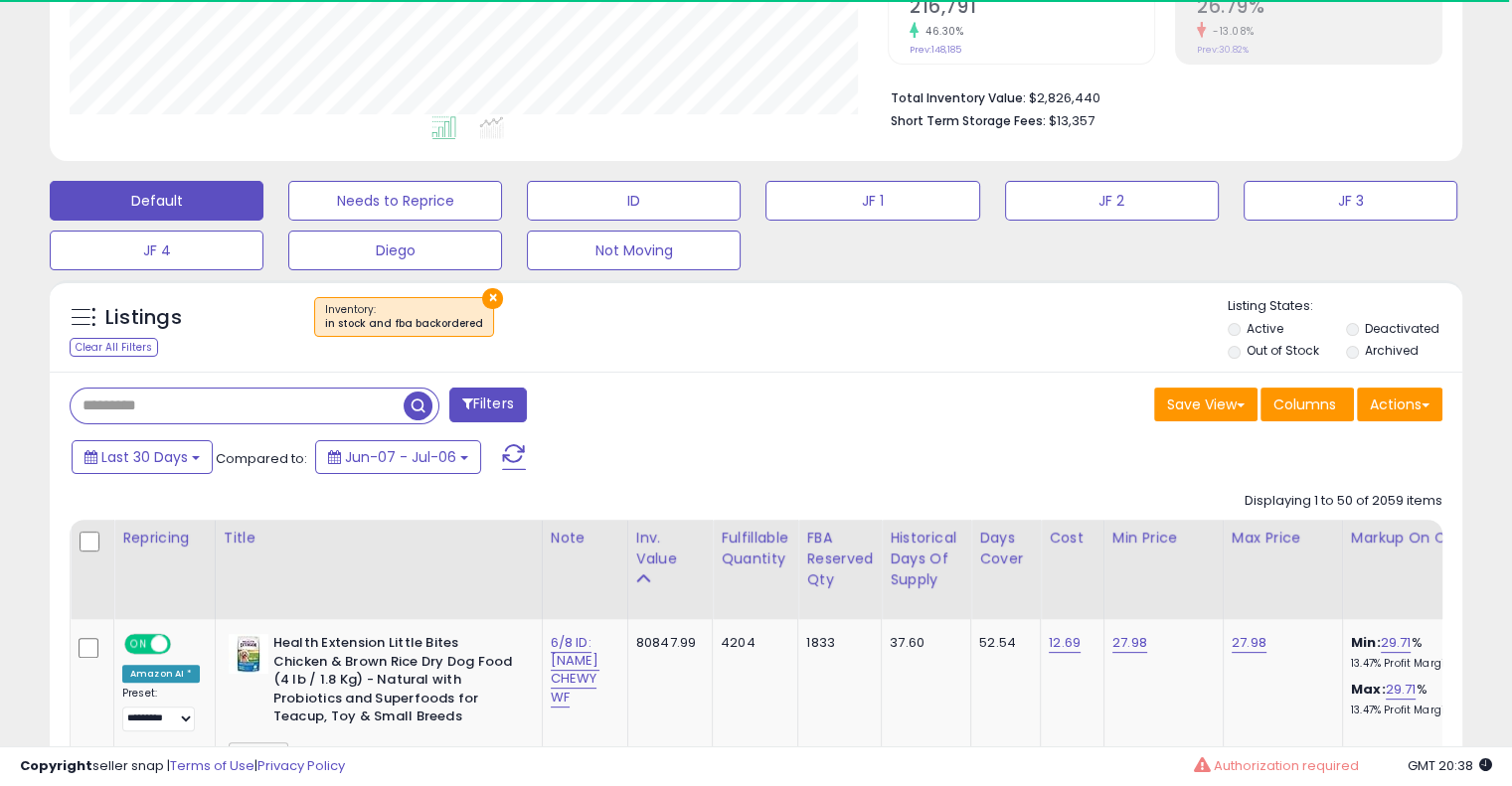 paste on "**********" 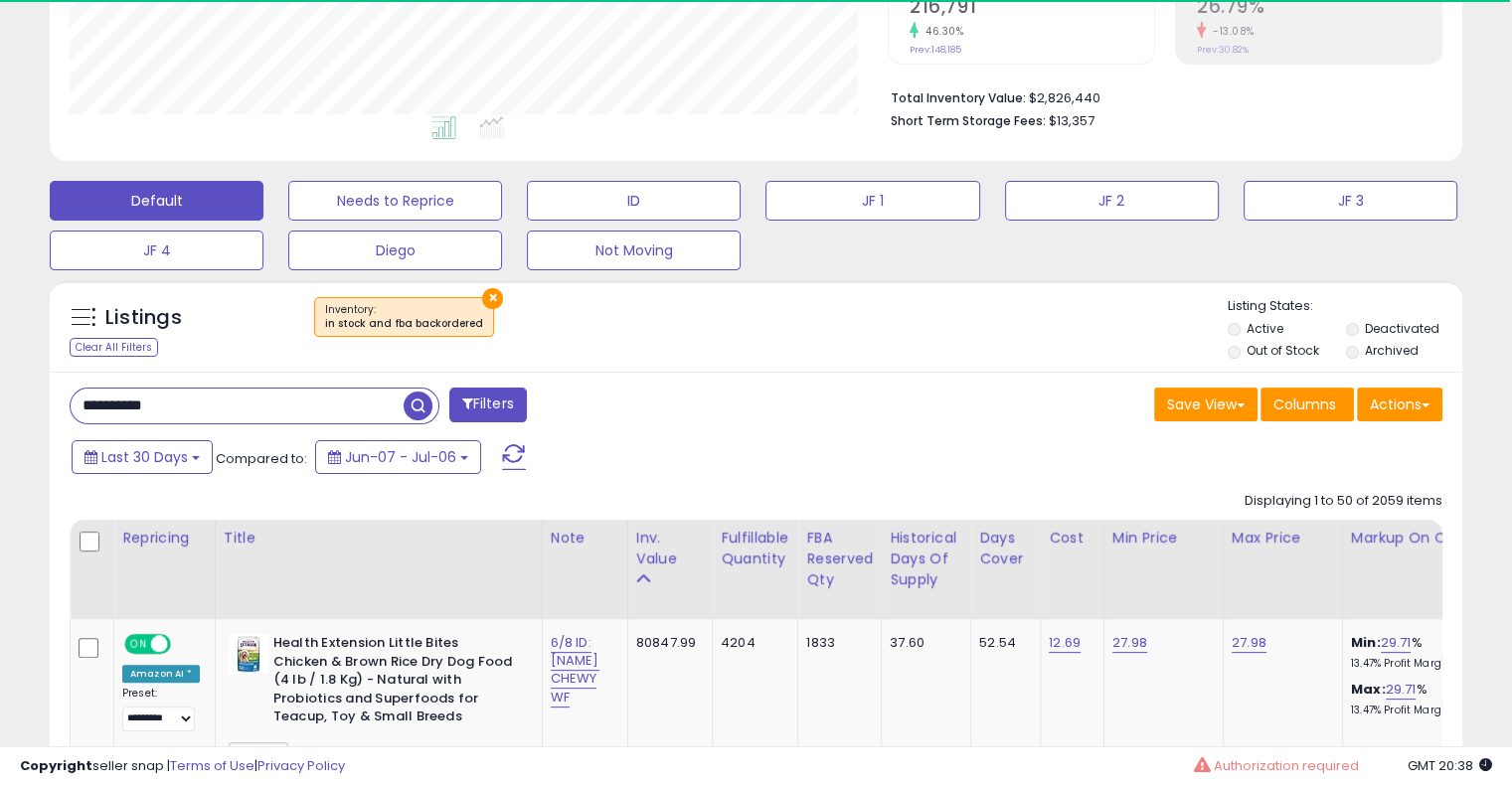 click at bounding box center (418, 405) 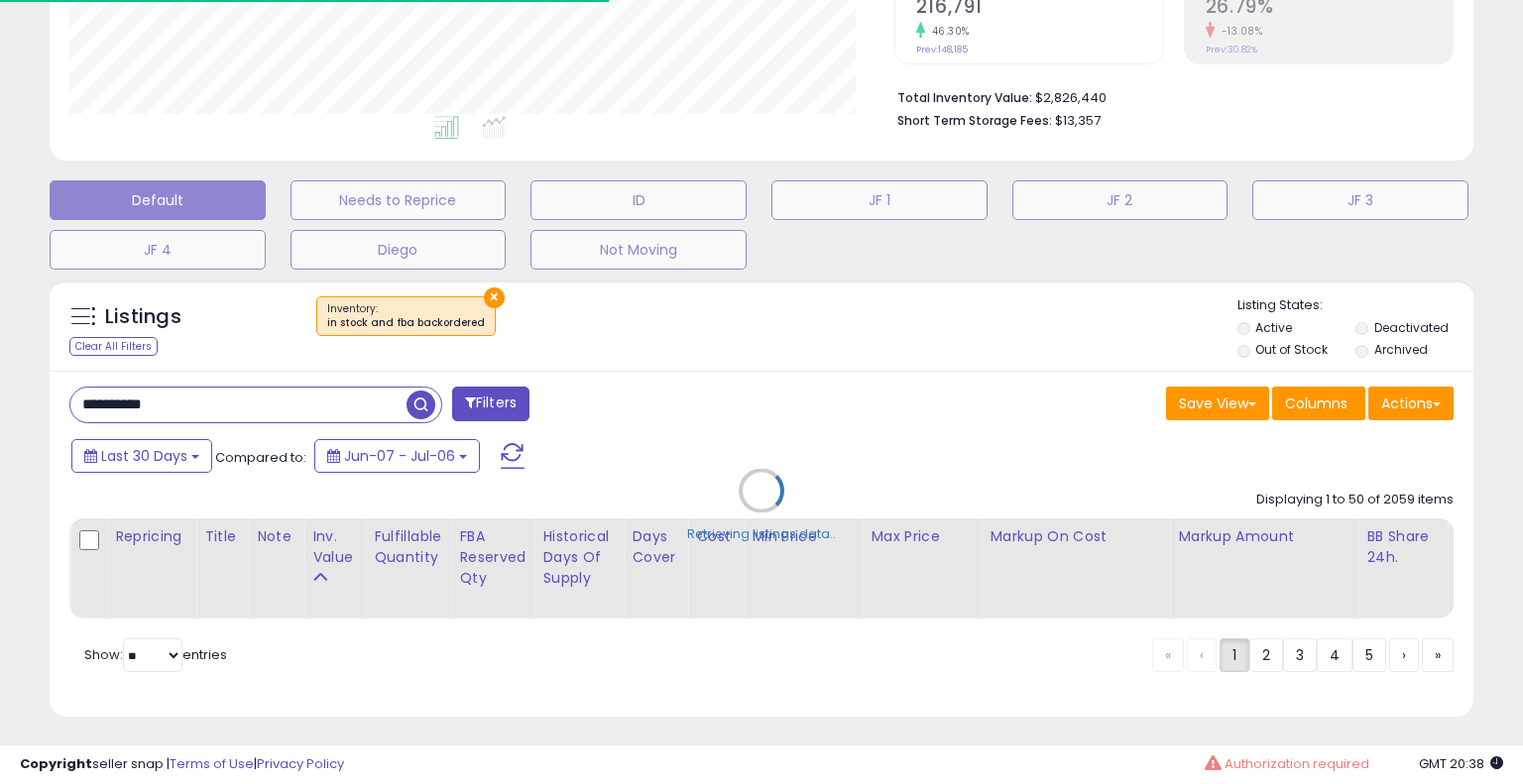 scroll, scrollTop: 990743, scrollLeft: 990712, axis: both 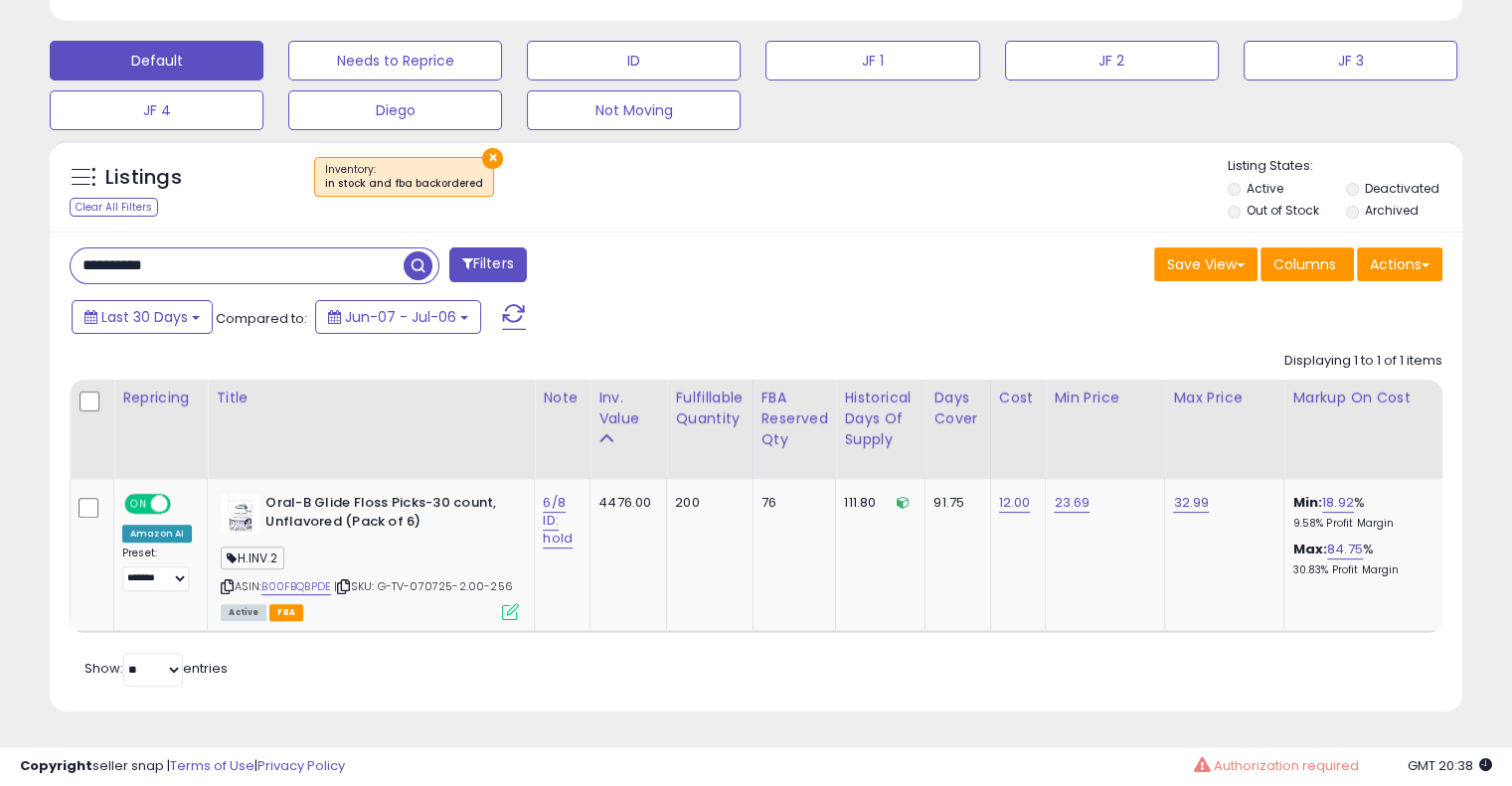click on "**********" at bounding box center (237, 265) 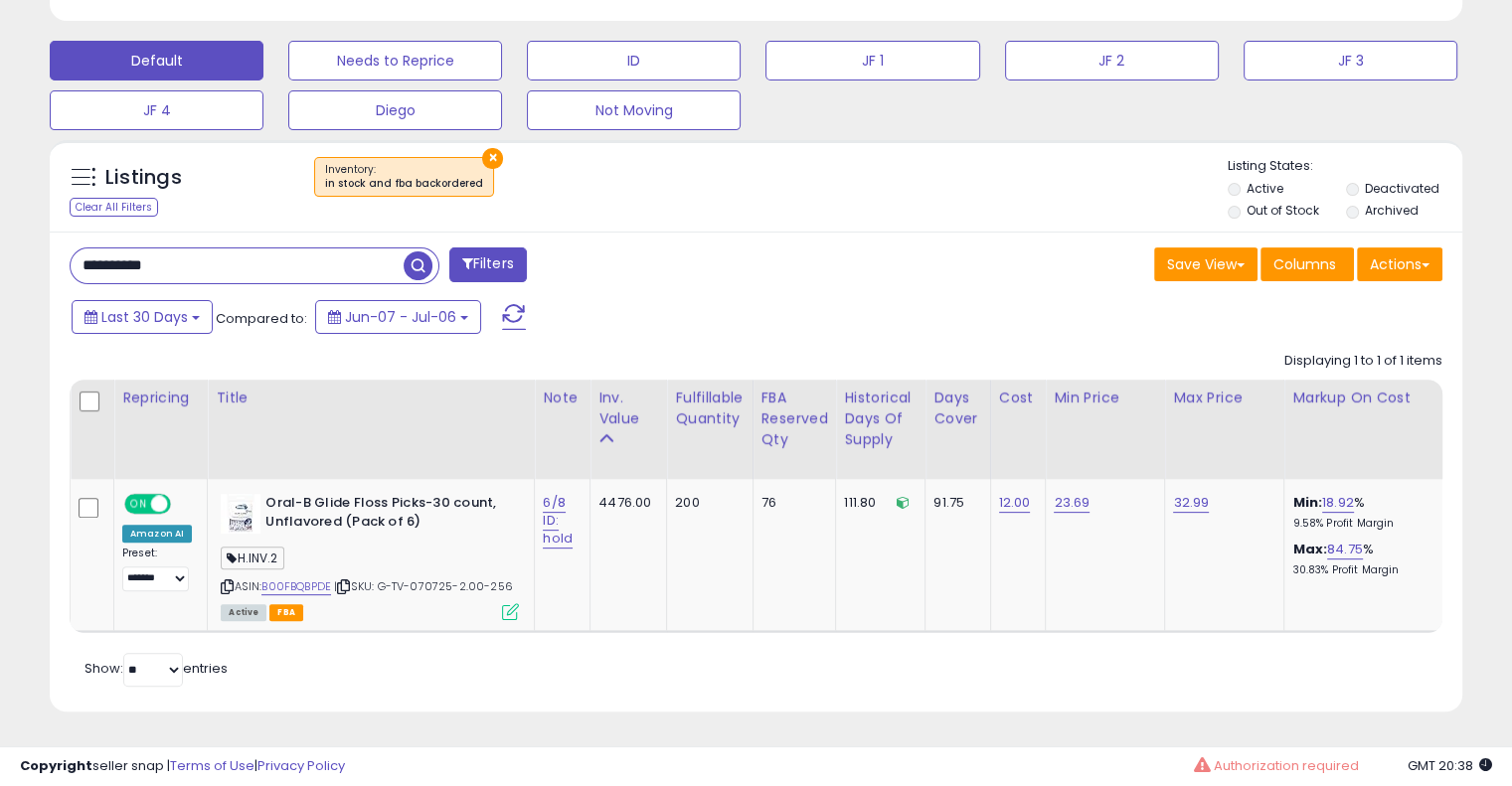 paste 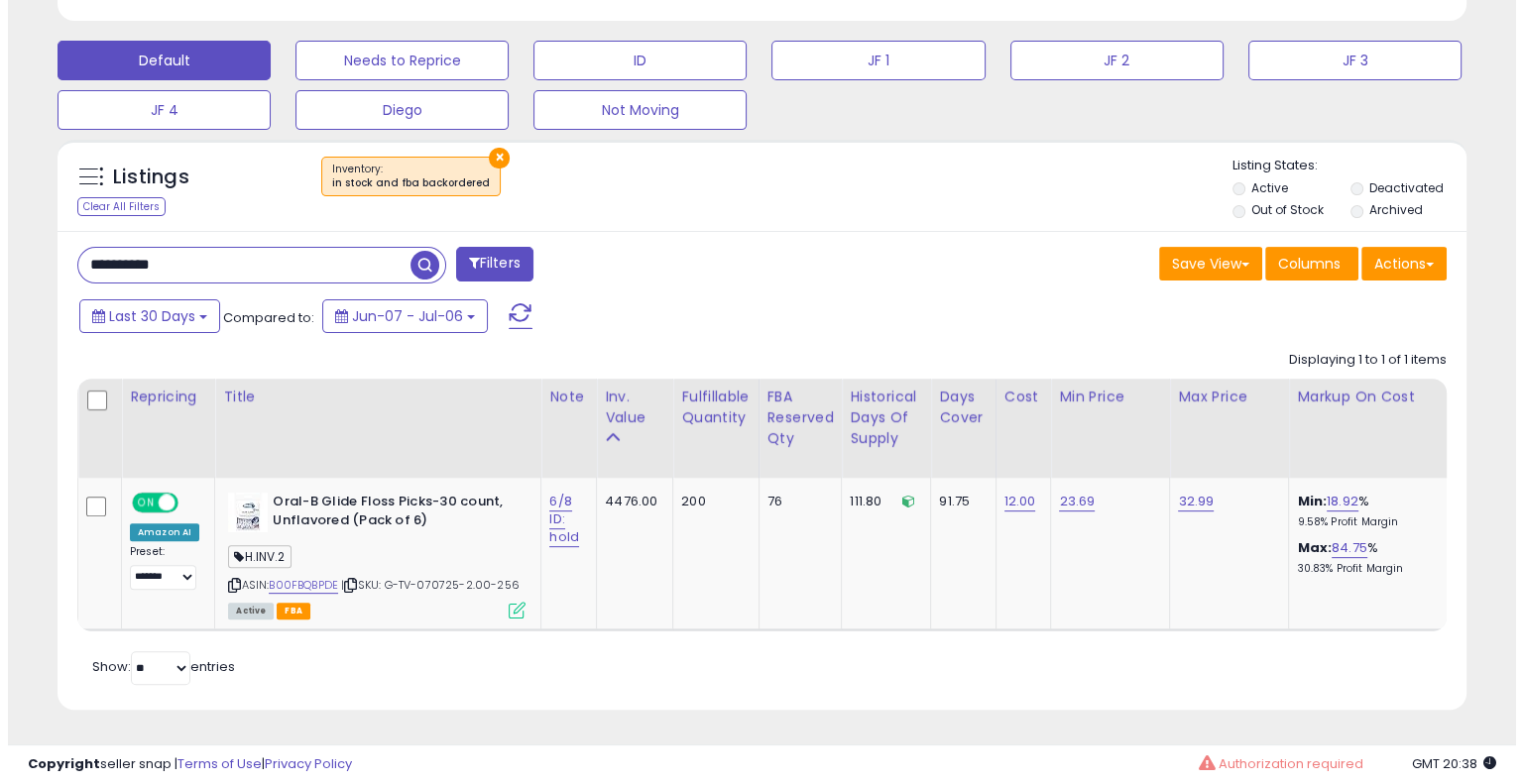 scroll, scrollTop: 444, scrollLeft: 0, axis: vertical 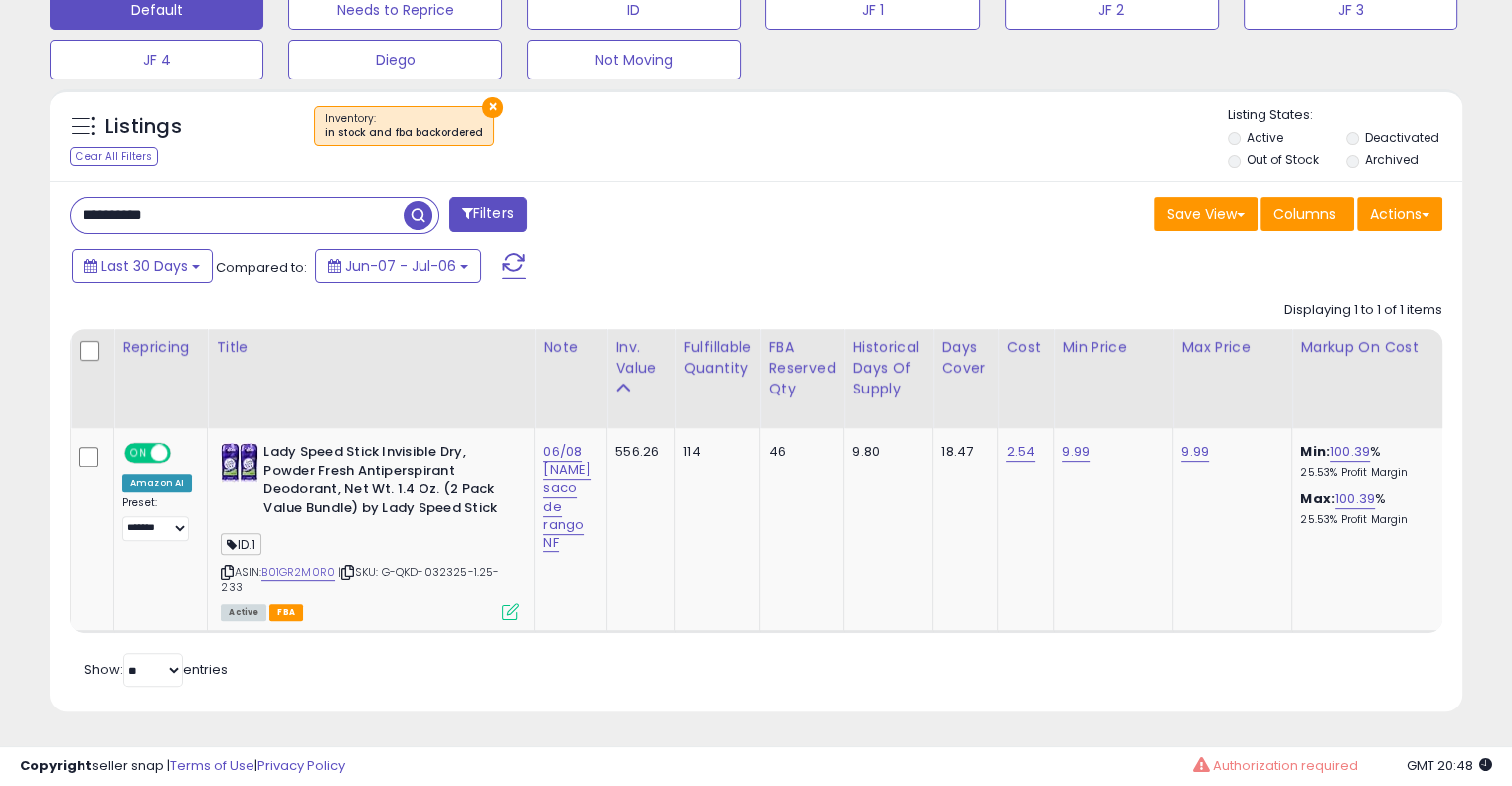 click on "**********" at bounding box center [237, 215] 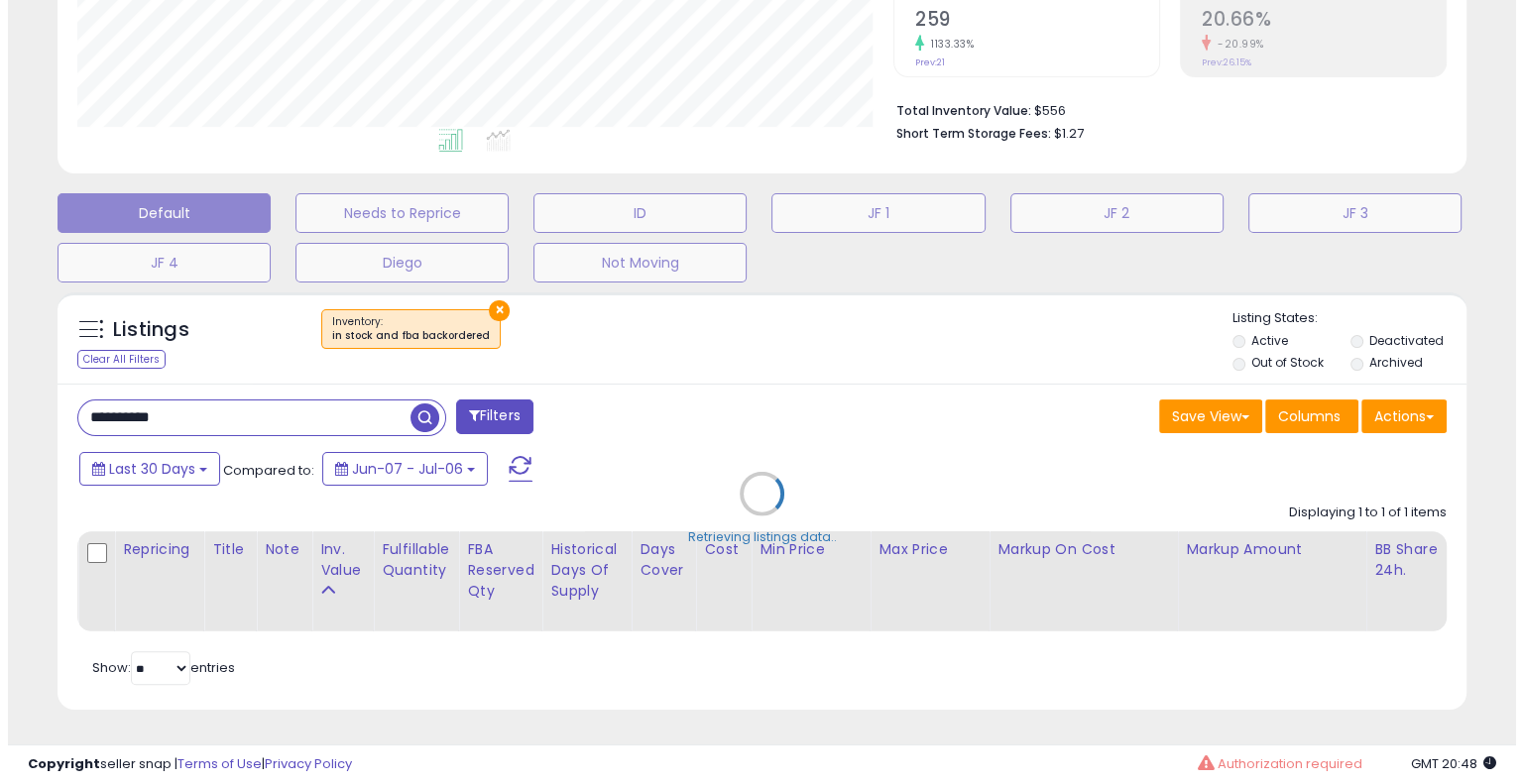 scroll, scrollTop: 444, scrollLeft: 0, axis: vertical 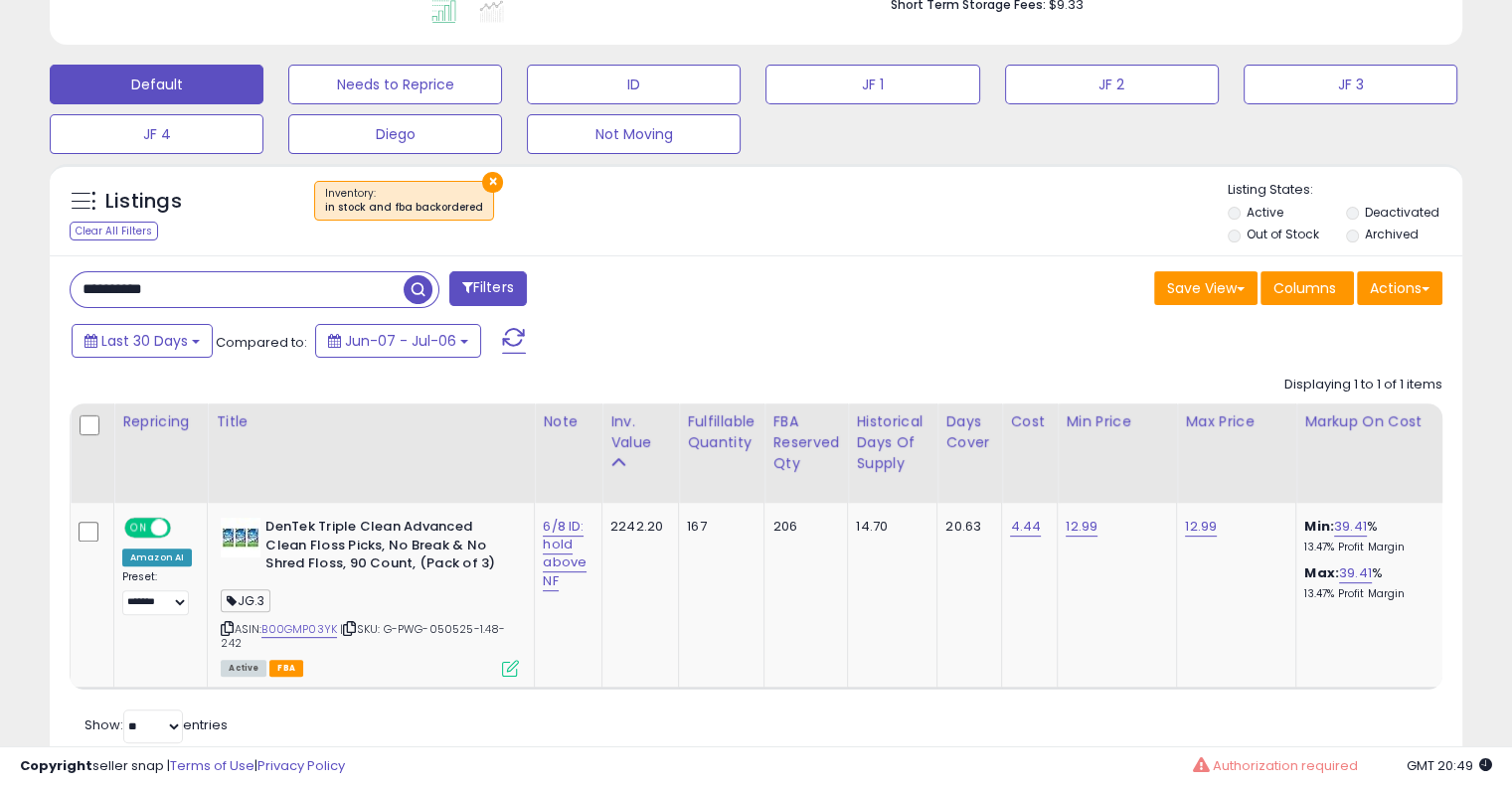 click on "**********" at bounding box center [756, 512] 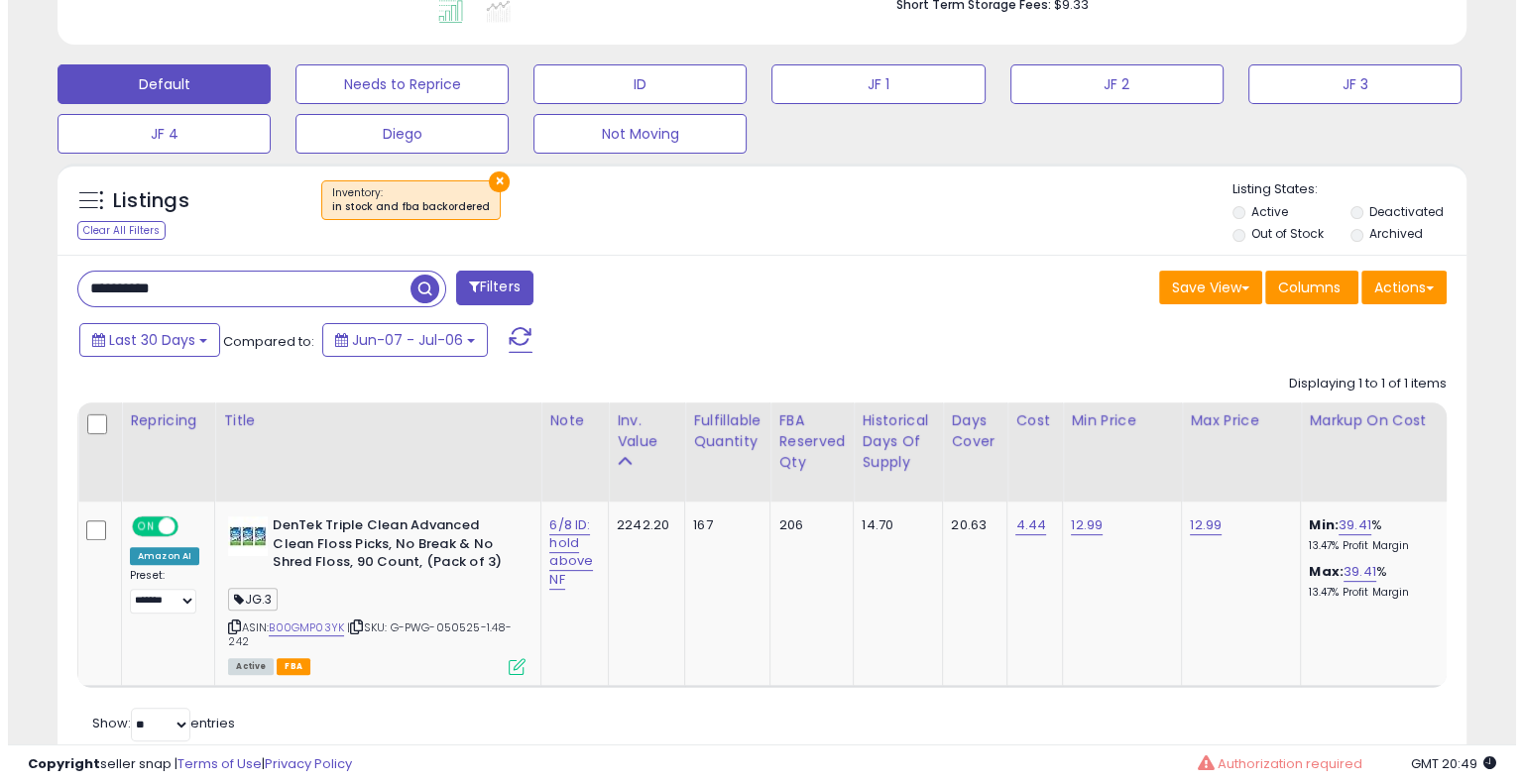 scroll, scrollTop: 444, scrollLeft: 0, axis: vertical 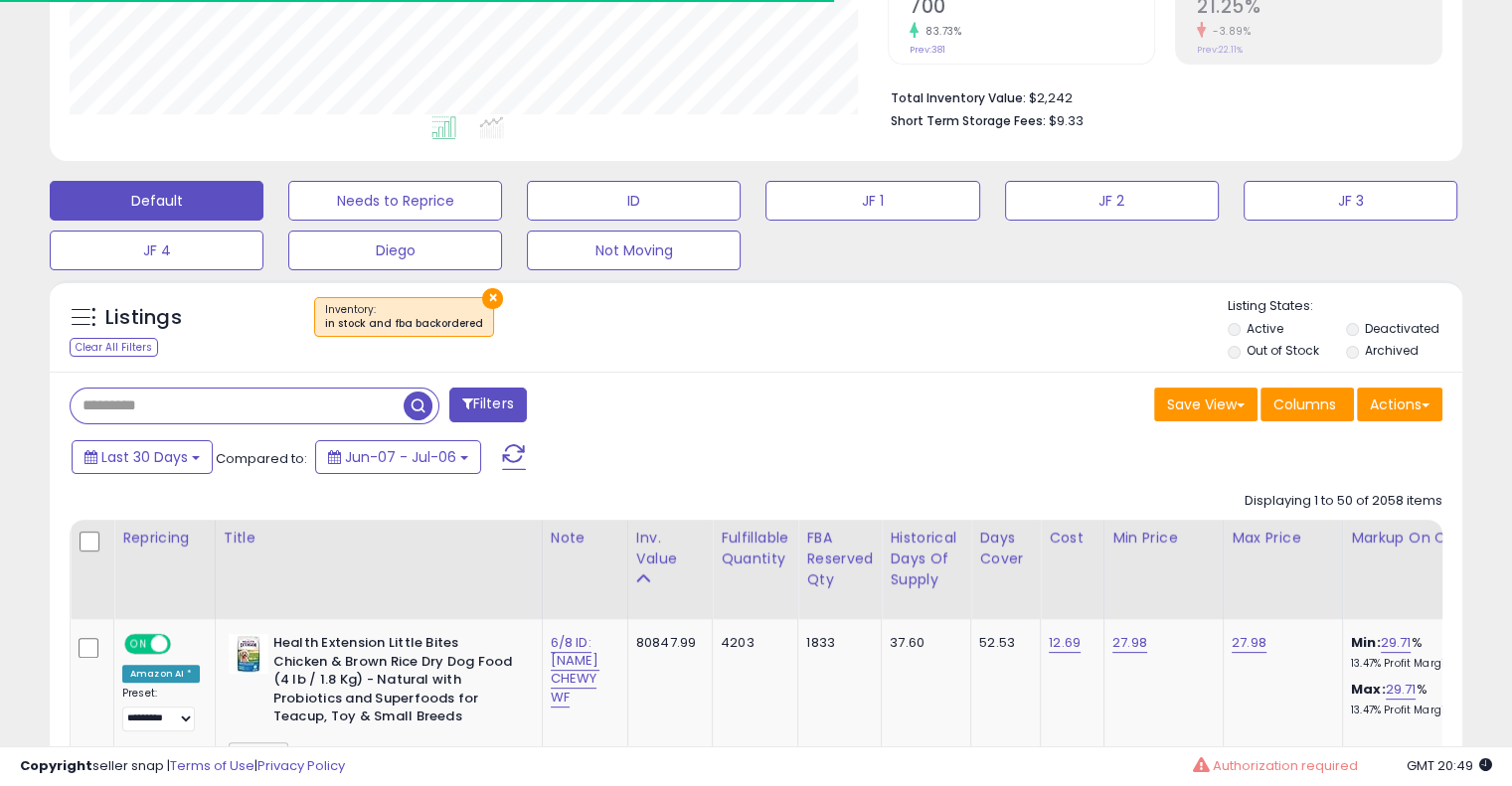 click at bounding box center (237, 405) 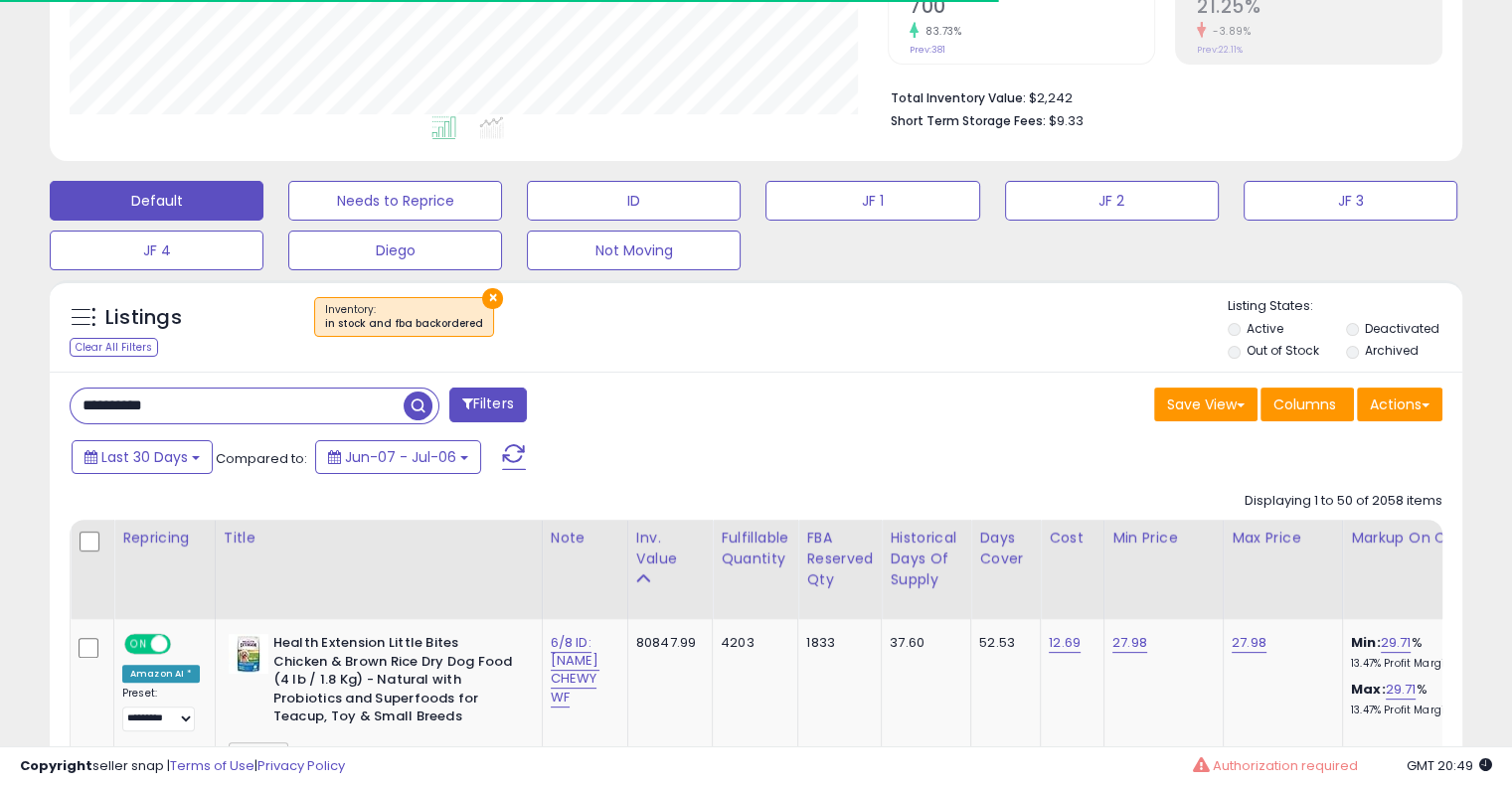 type on "**********" 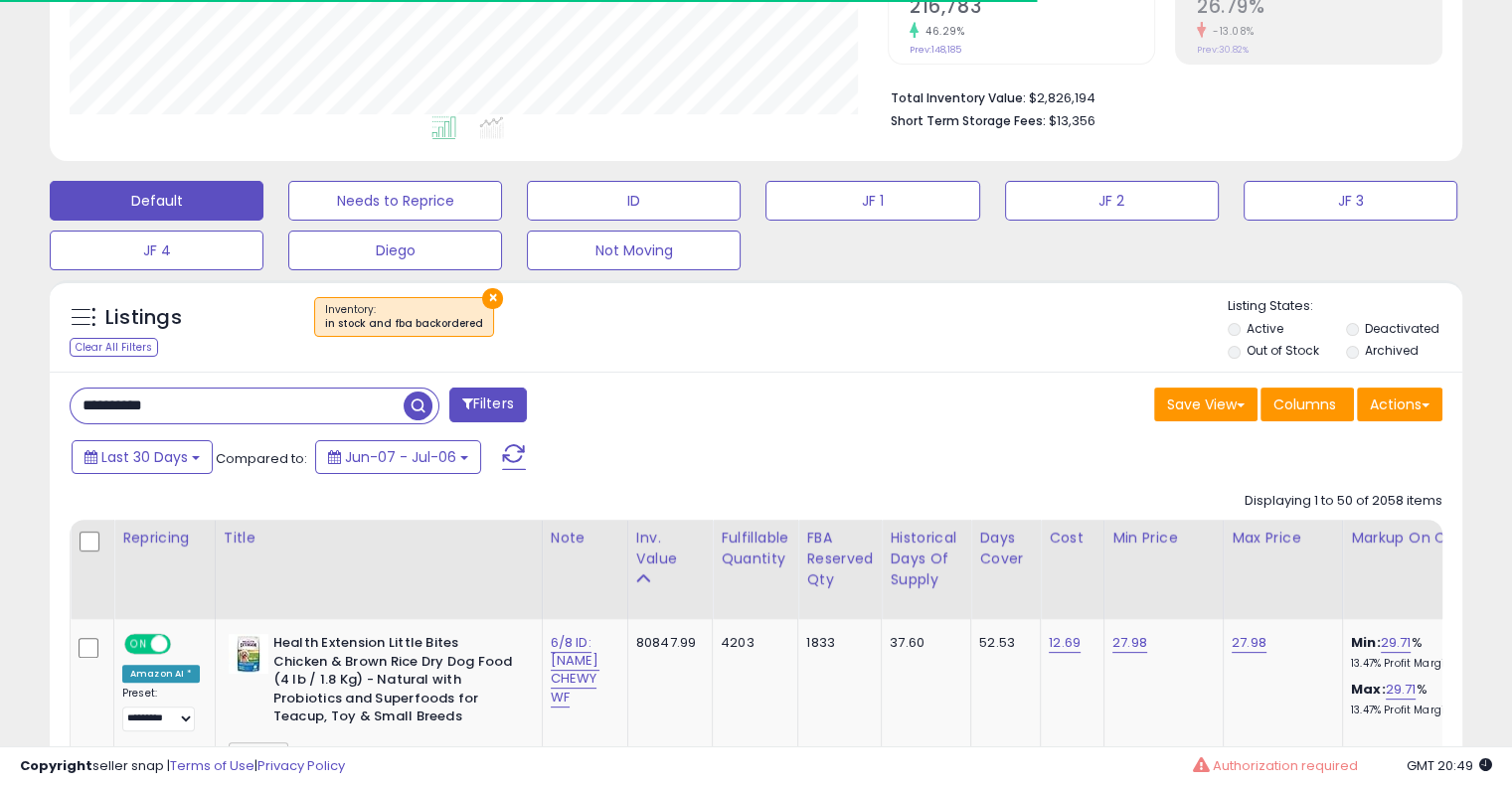 click at bounding box center [418, 405] 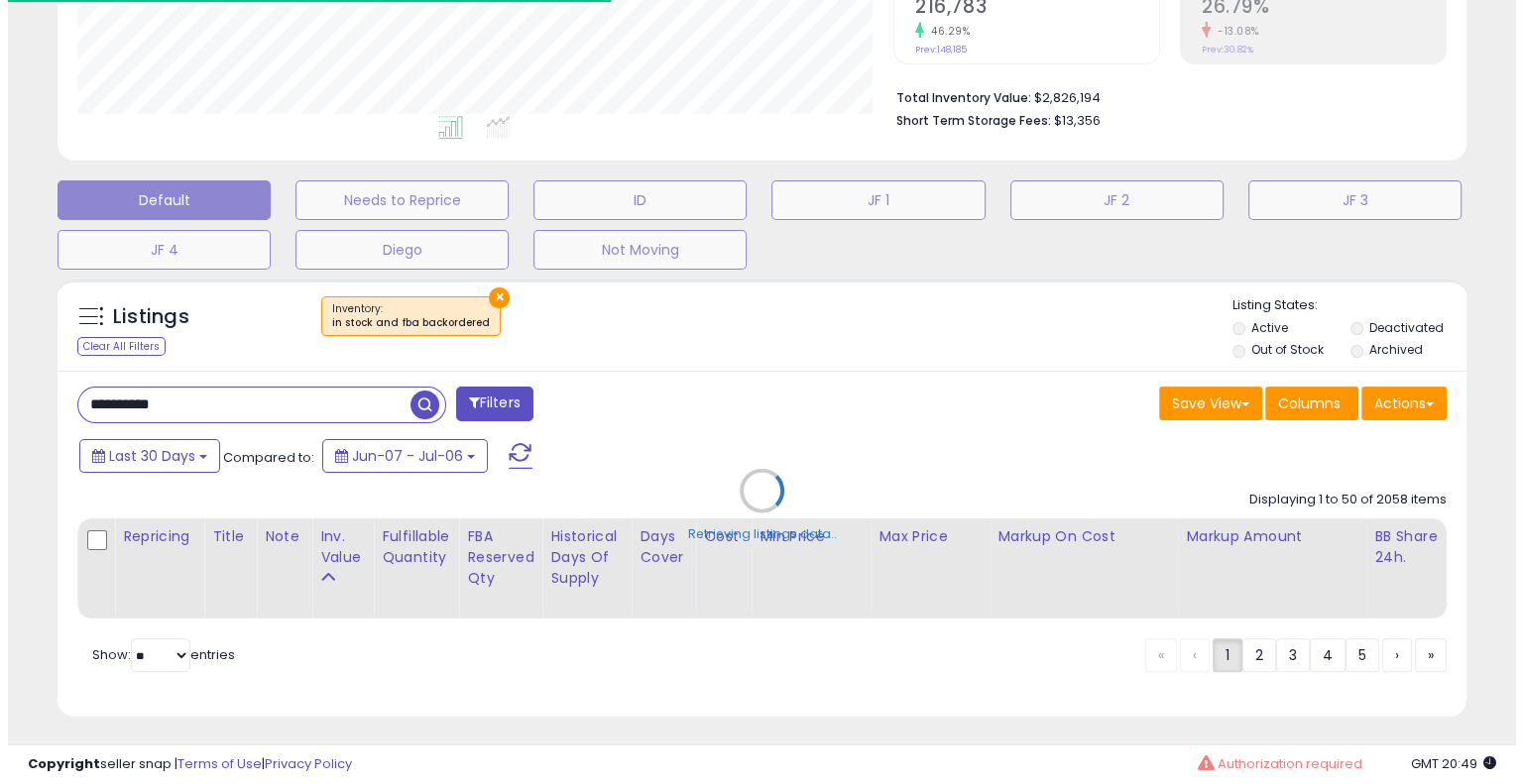 scroll, scrollTop: 990743, scrollLeft: 990712, axis: both 